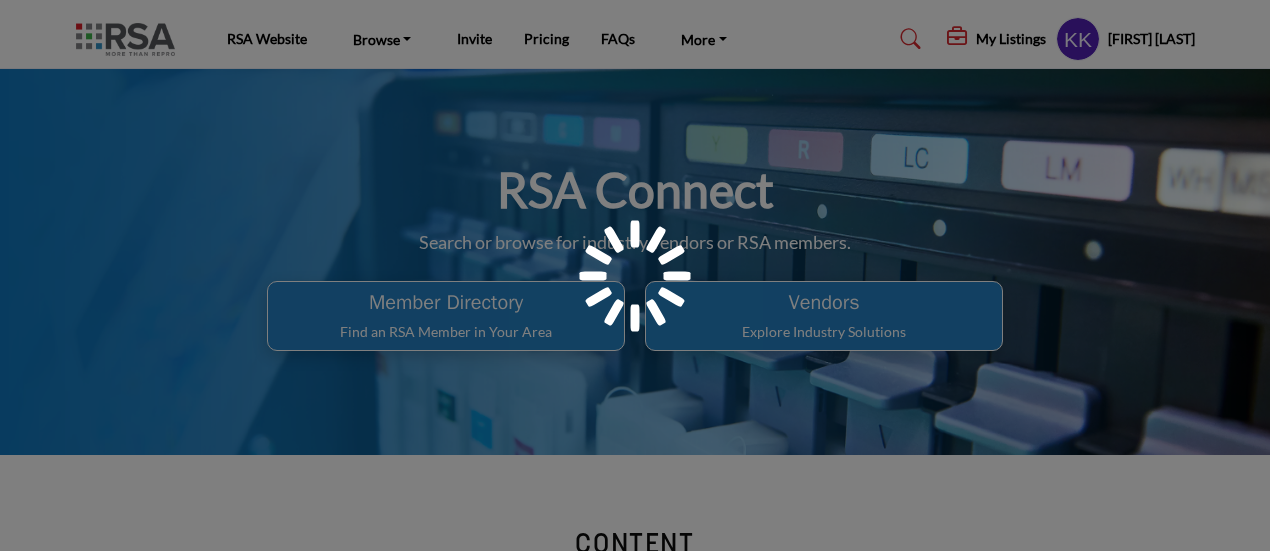 scroll, scrollTop: 0, scrollLeft: 0, axis: both 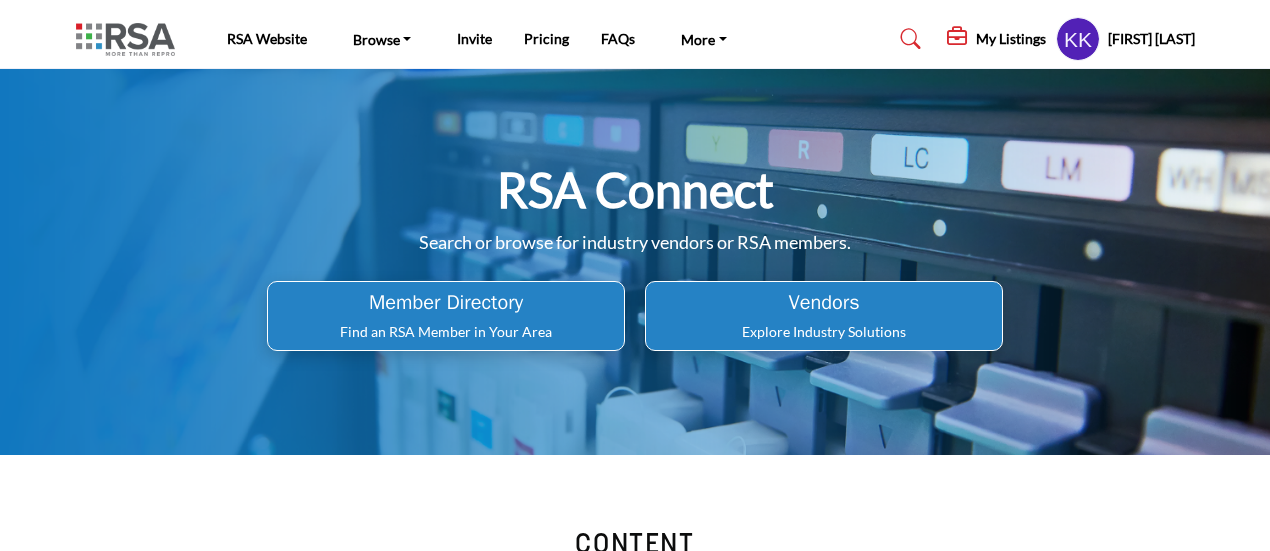 click on "Explore Industry Solutions" at bounding box center (446, 332) 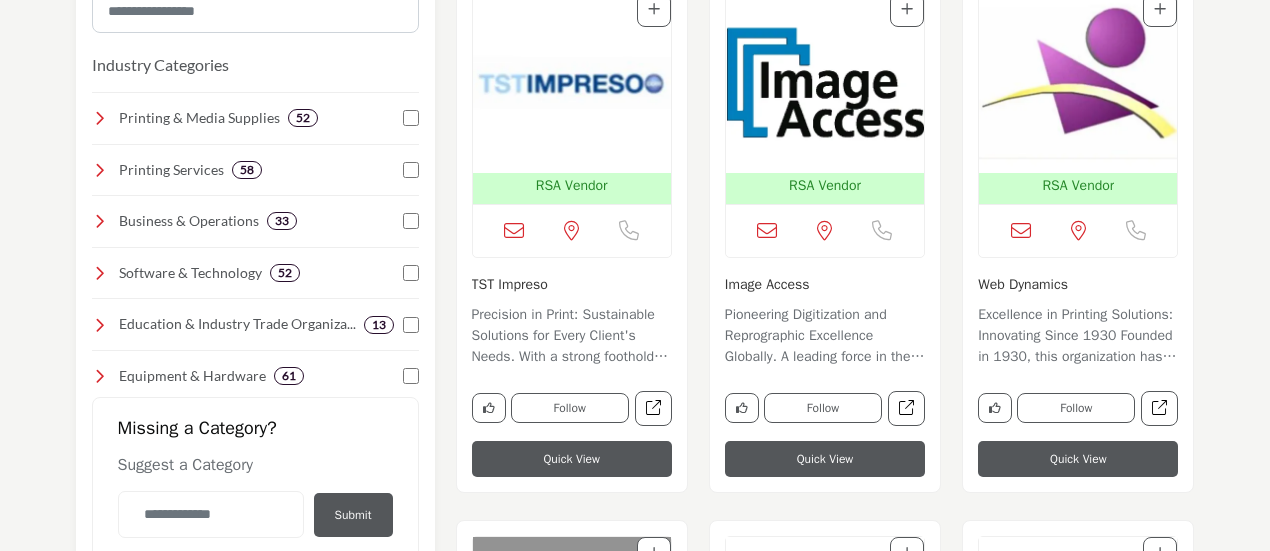 scroll, scrollTop: 600, scrollLeft: 0, axis: vertical 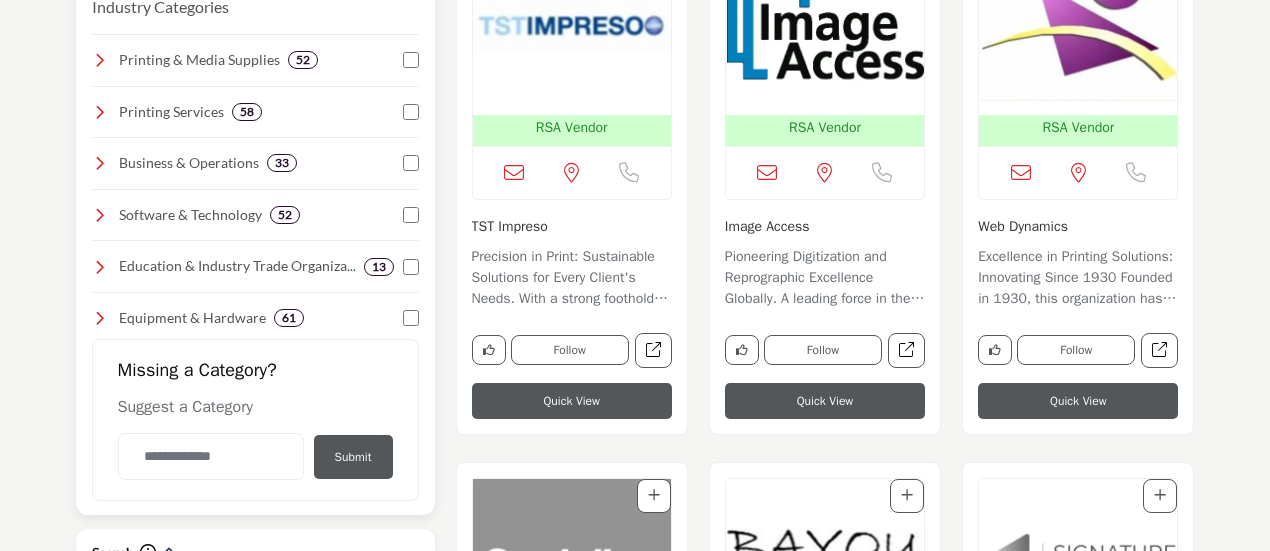 click at bounding box center (100, 60) 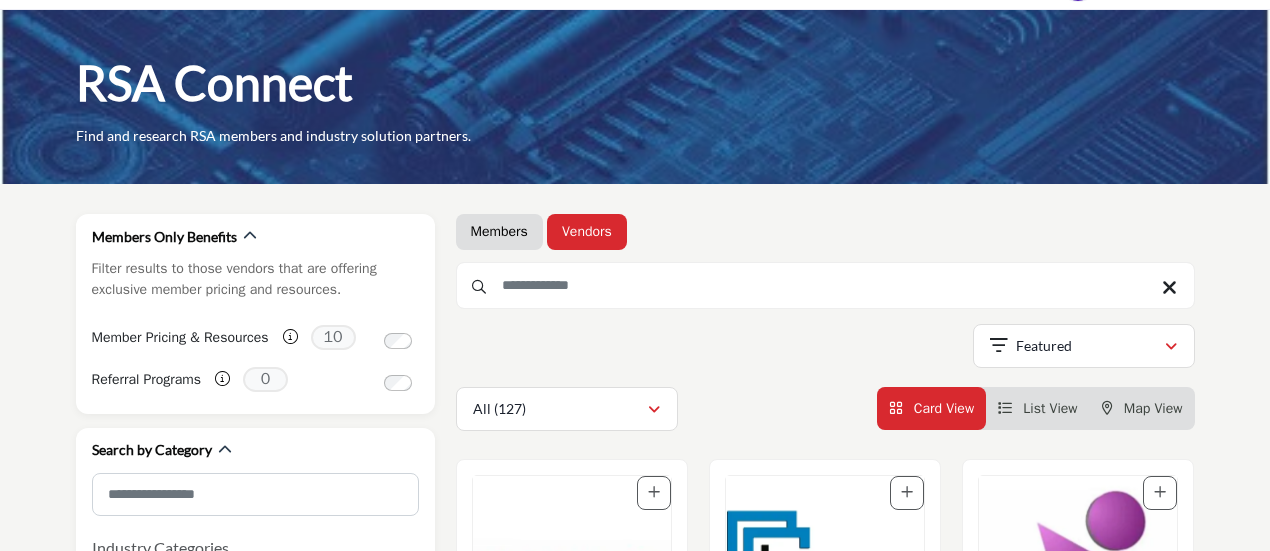 scroll, scrollTop: 0, scrollLeft: 0, axis: both 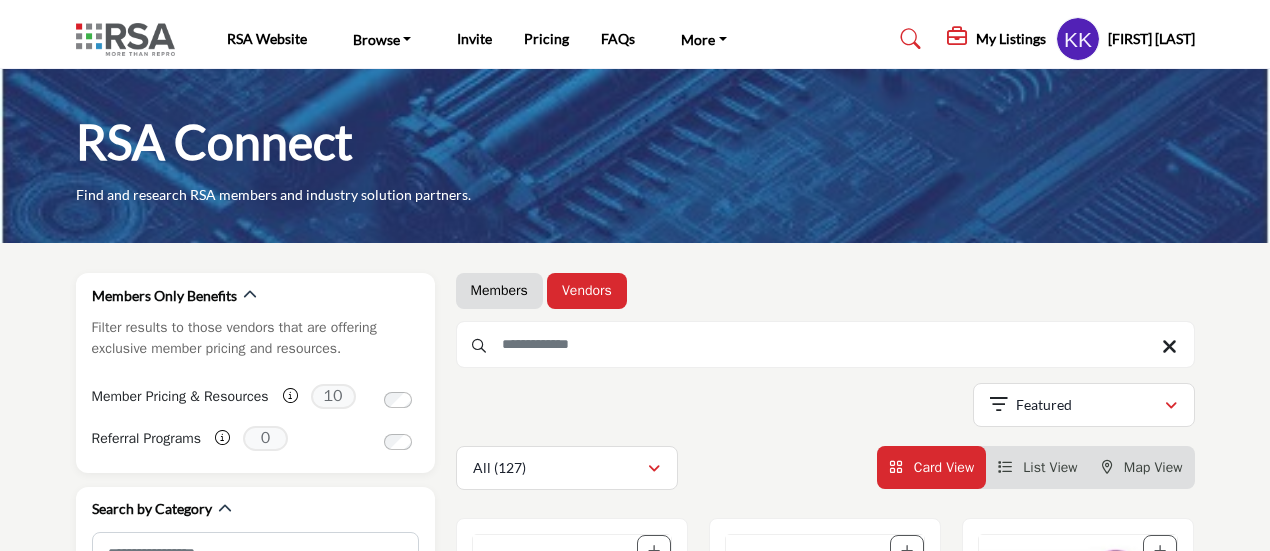 click on "RSA Connect" at bounding box center (214, 142) 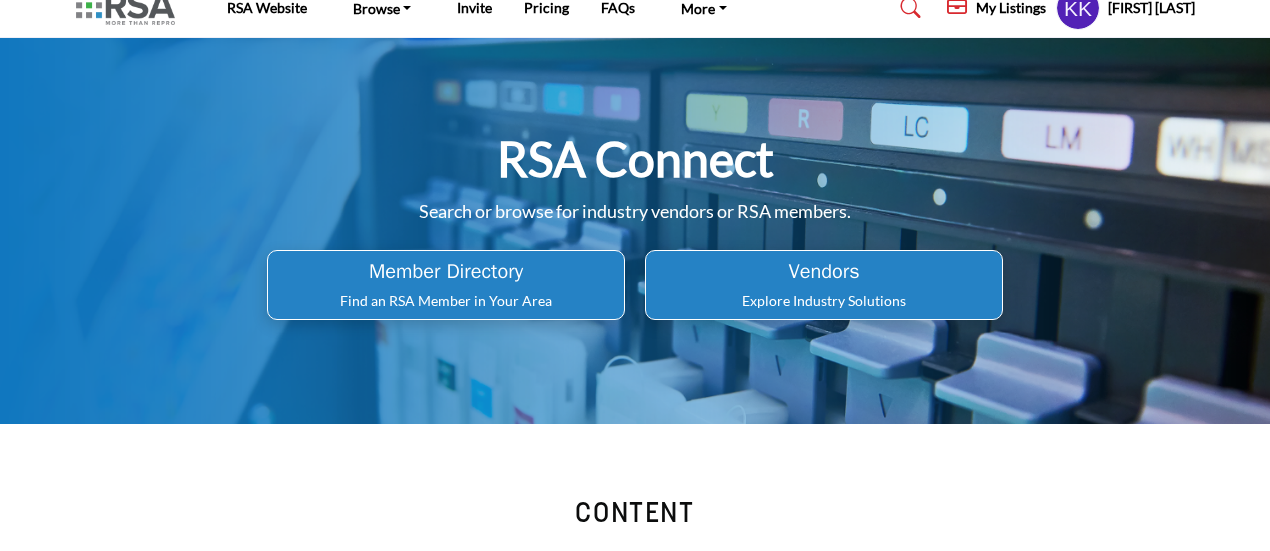 scroll, scrollTop: 0, scrollLeft: 0, axis: both 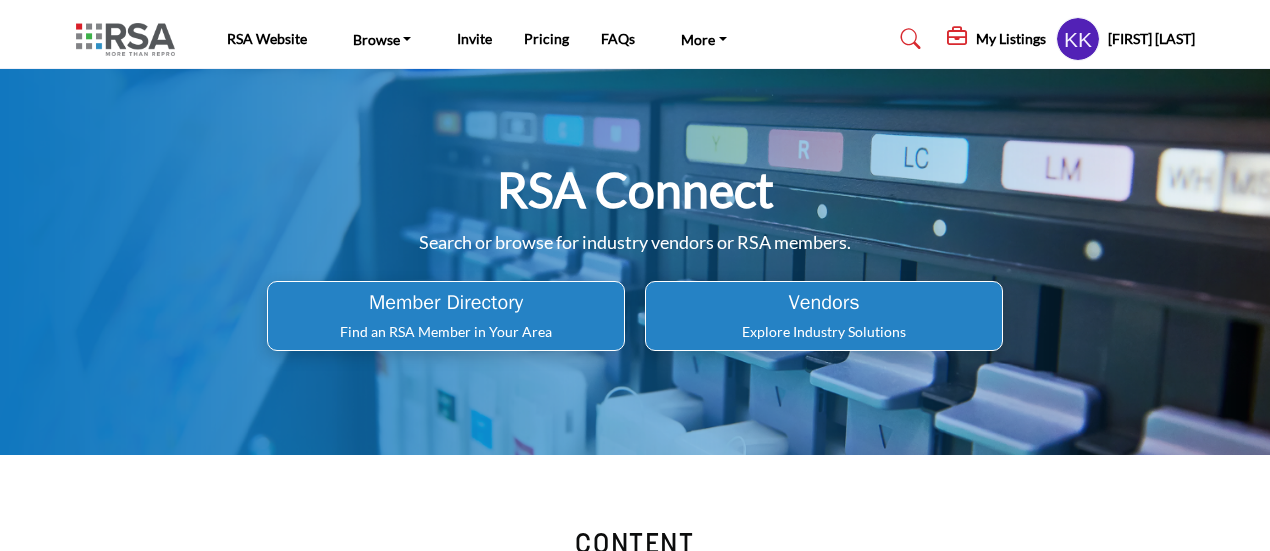 click on "Vendors
Explore Industry Solutions" at bounding box center (446, 316) 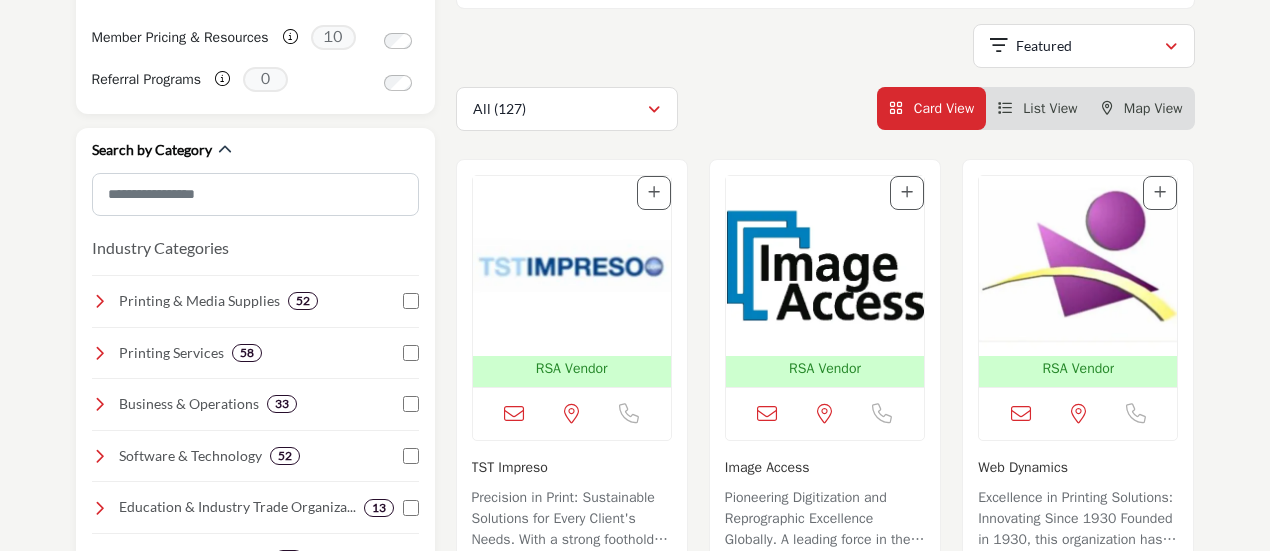 scroll, scrollTop: 400, scrollLeft: 0, axis: vertical 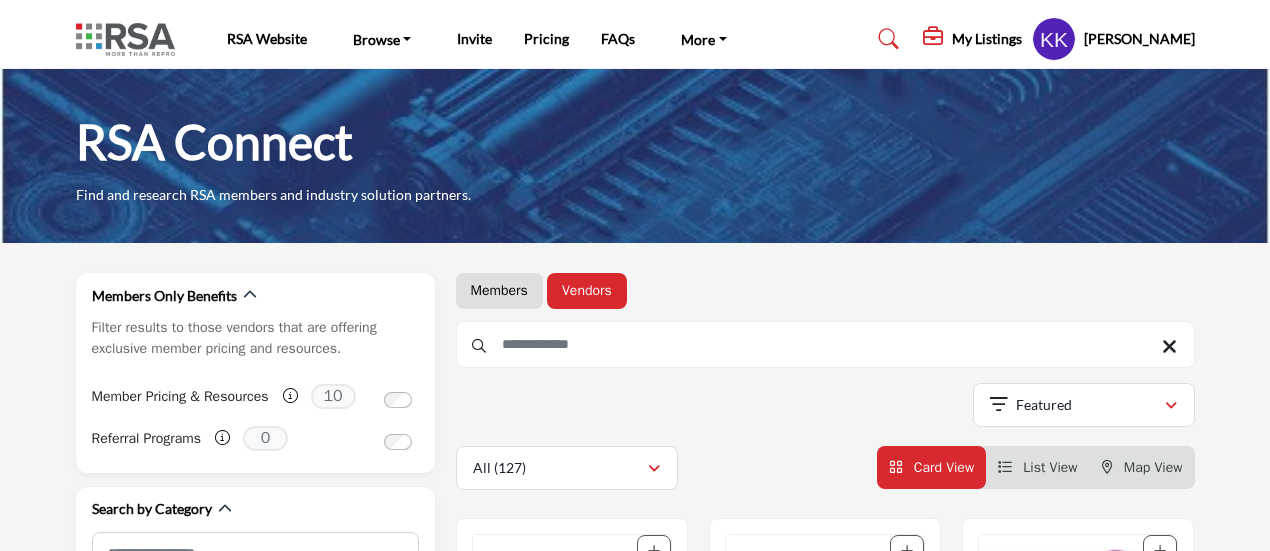 click at bounding box center [1054, 39] 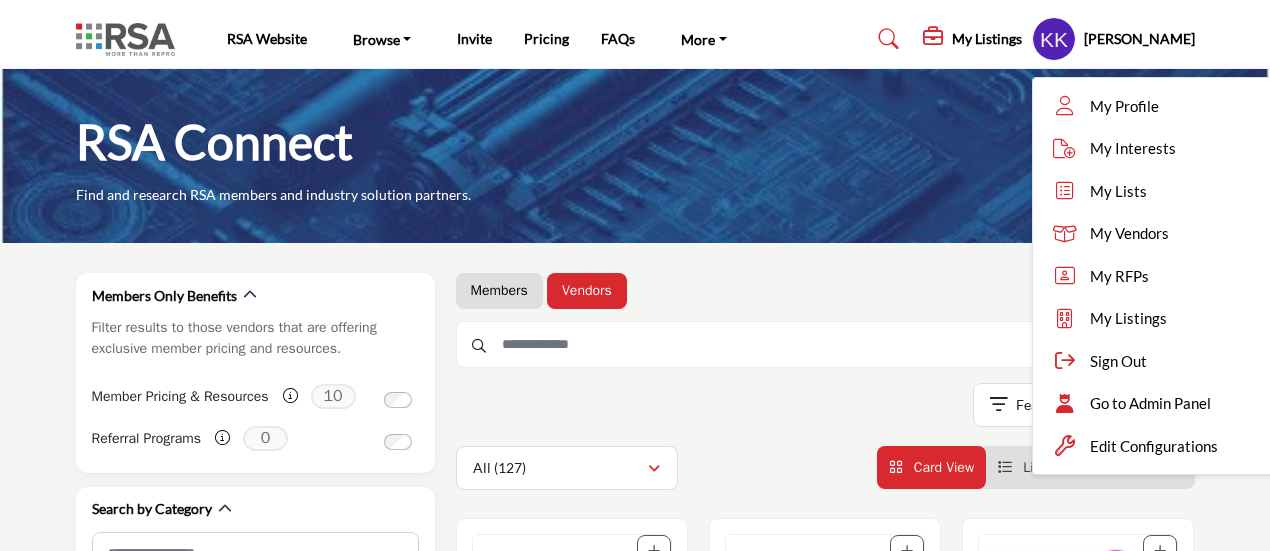 click at bounding box center (1054, 39) 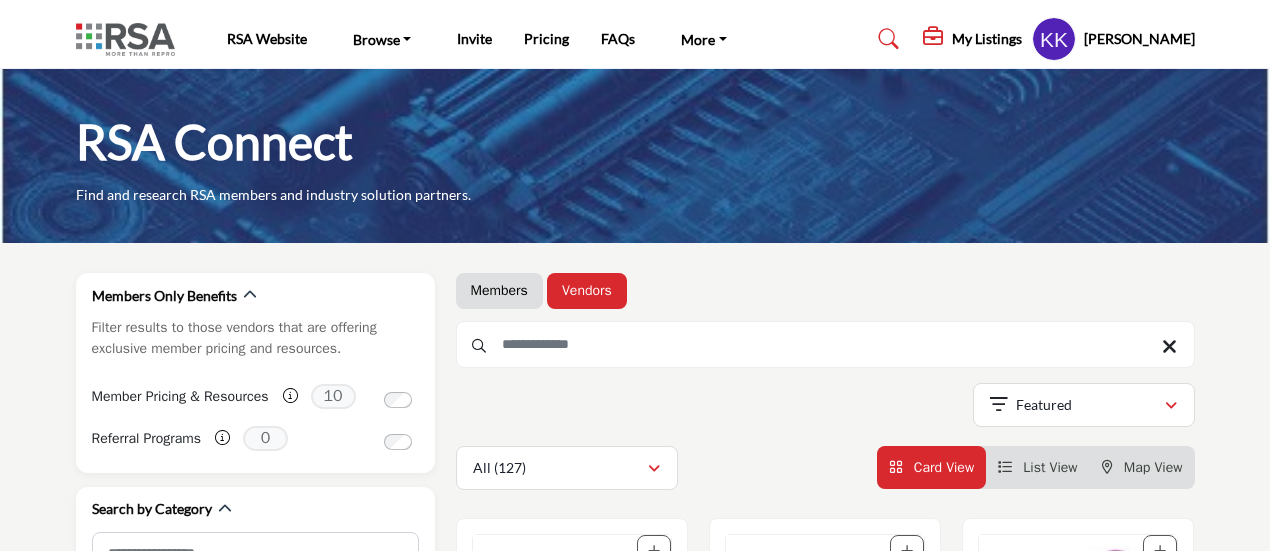 click at bounding box center [1054, 39] 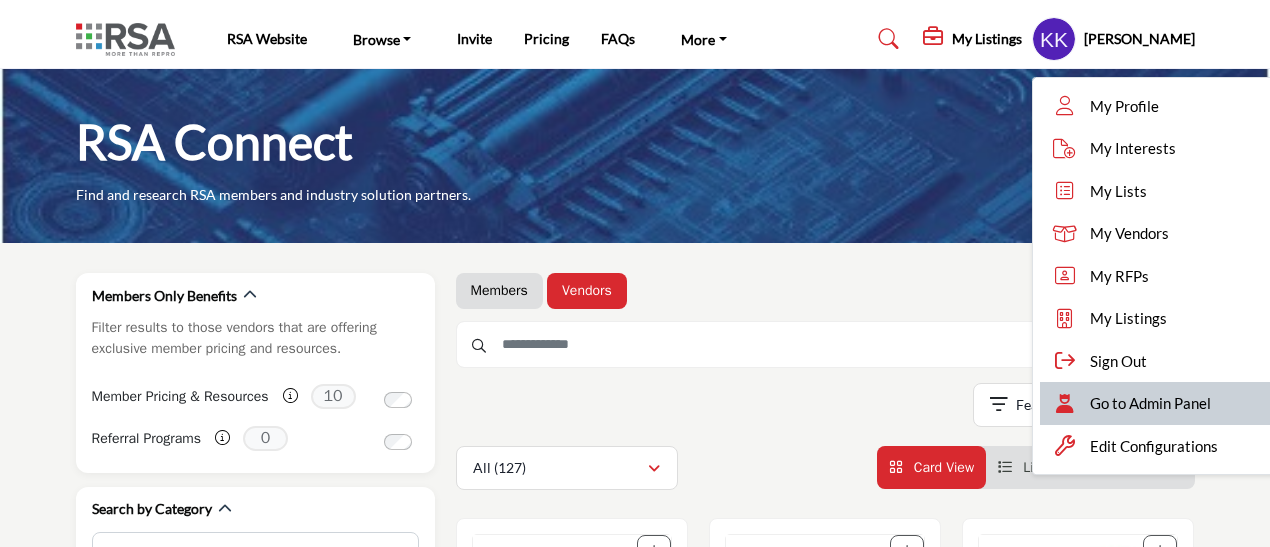 click on "Go to Admin Panel" at bounding box center (1150, 403) 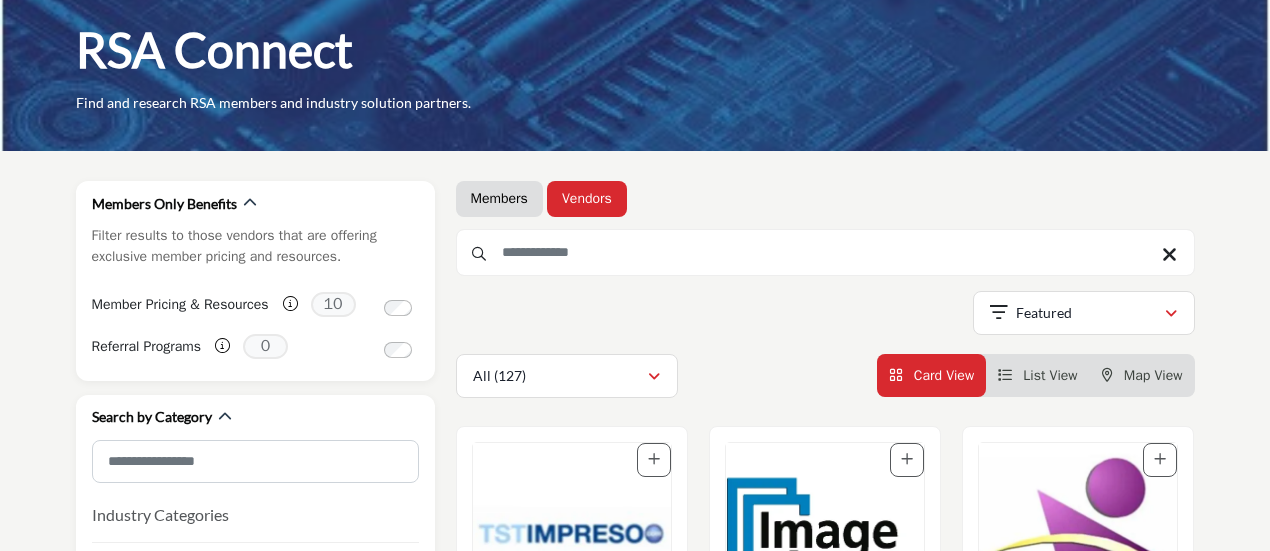 scroll, scrollTop: 200, scrollLeft: 0, axis: vertical 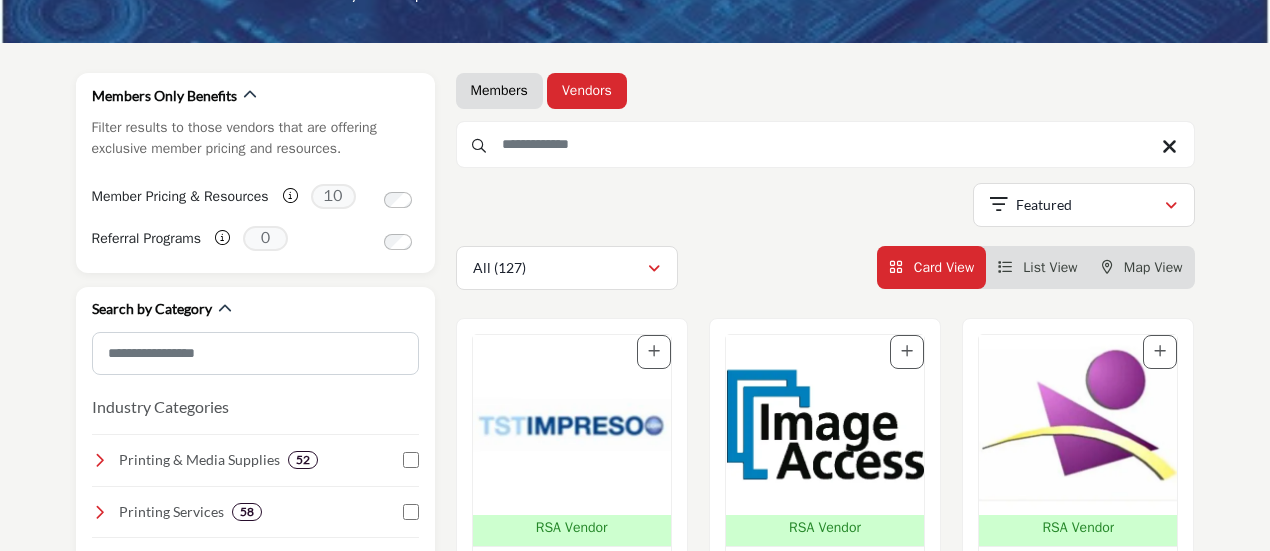 click on "Members" at bounding box center [499, 91] 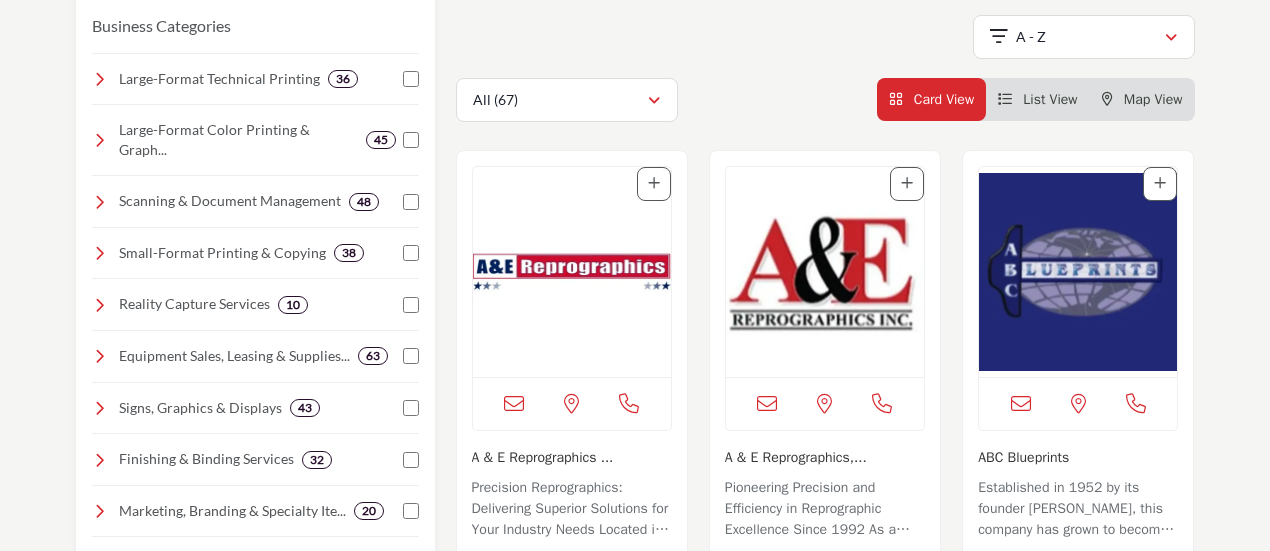 scroll, scrollTop: 400, scrollLeft: 0, axis: vertical 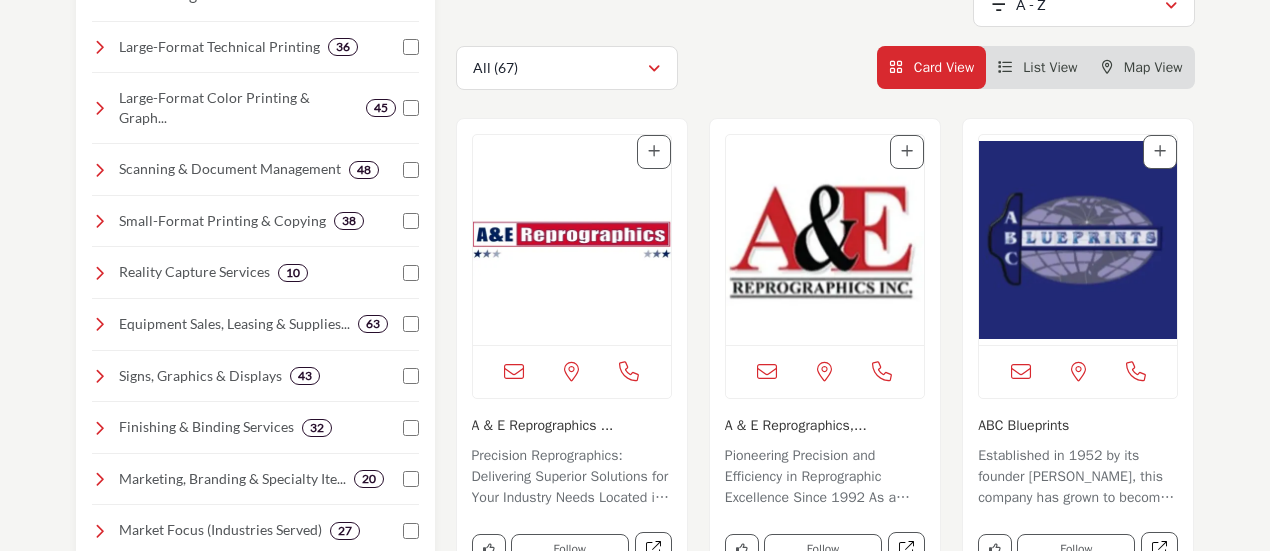 click on "Map View" at bounding box center (1153, 67) 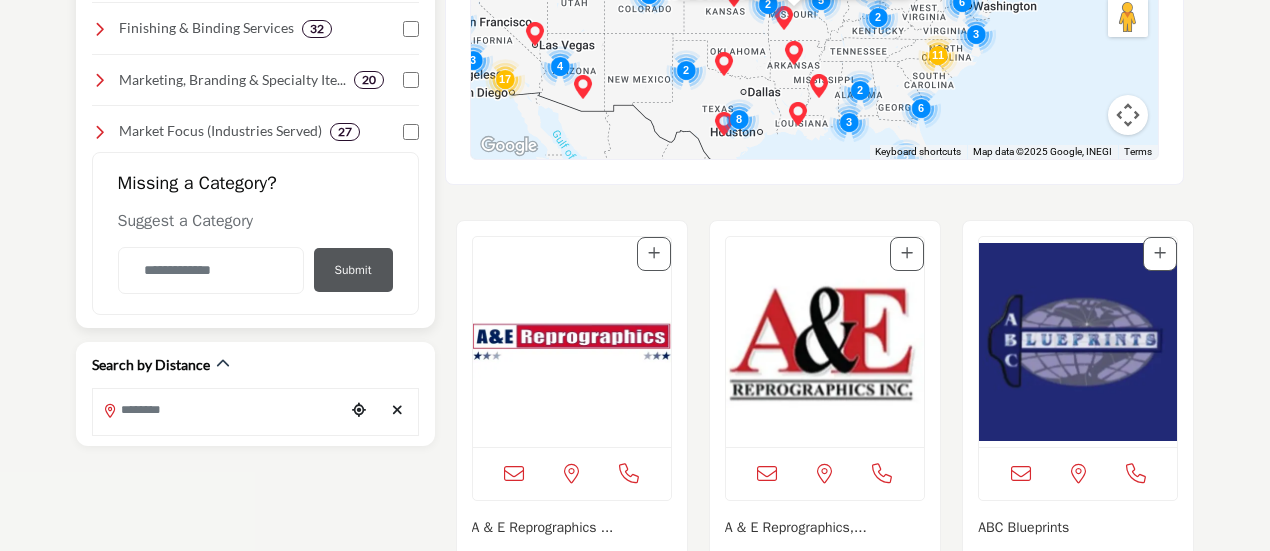 scroll, scrollTop: 800, scrollLeft: 0, axis: vertical 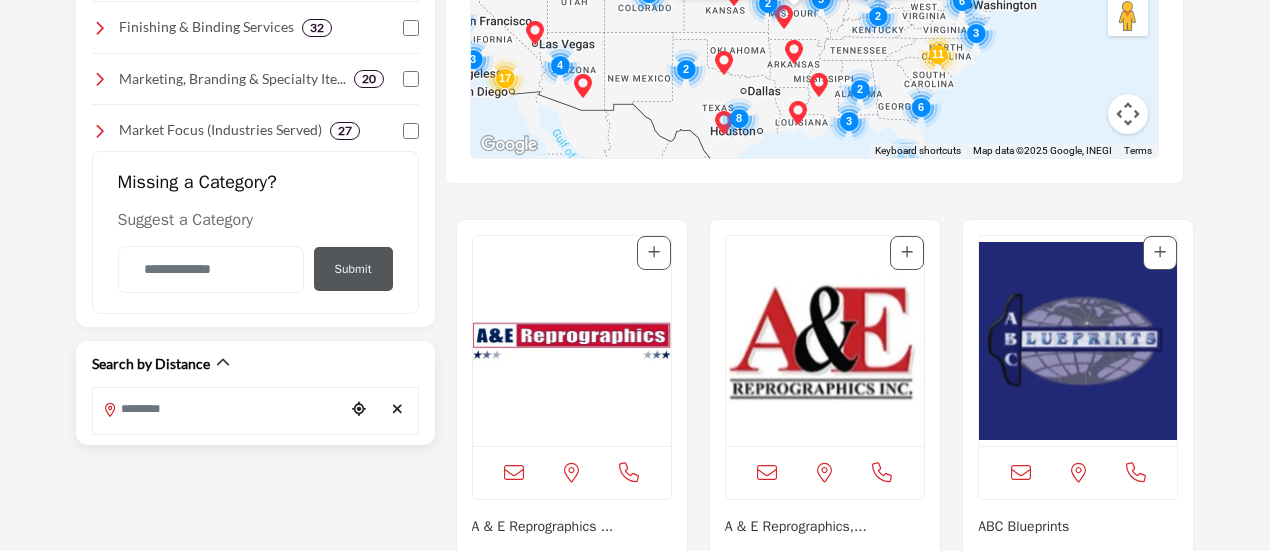 click at bounding box center [219, 408] 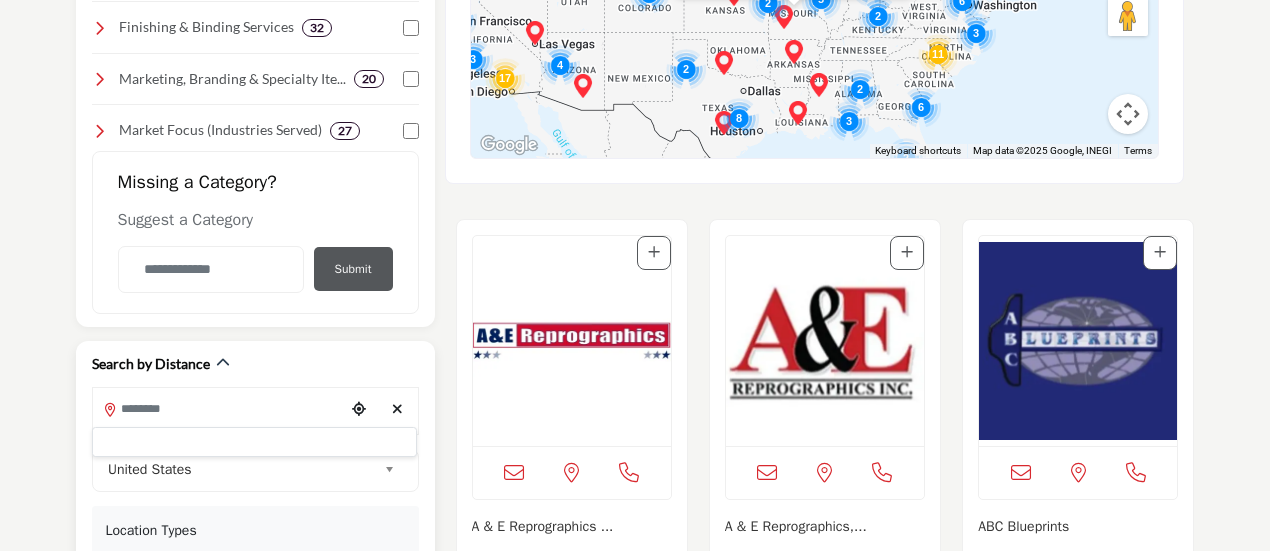 type on "*" 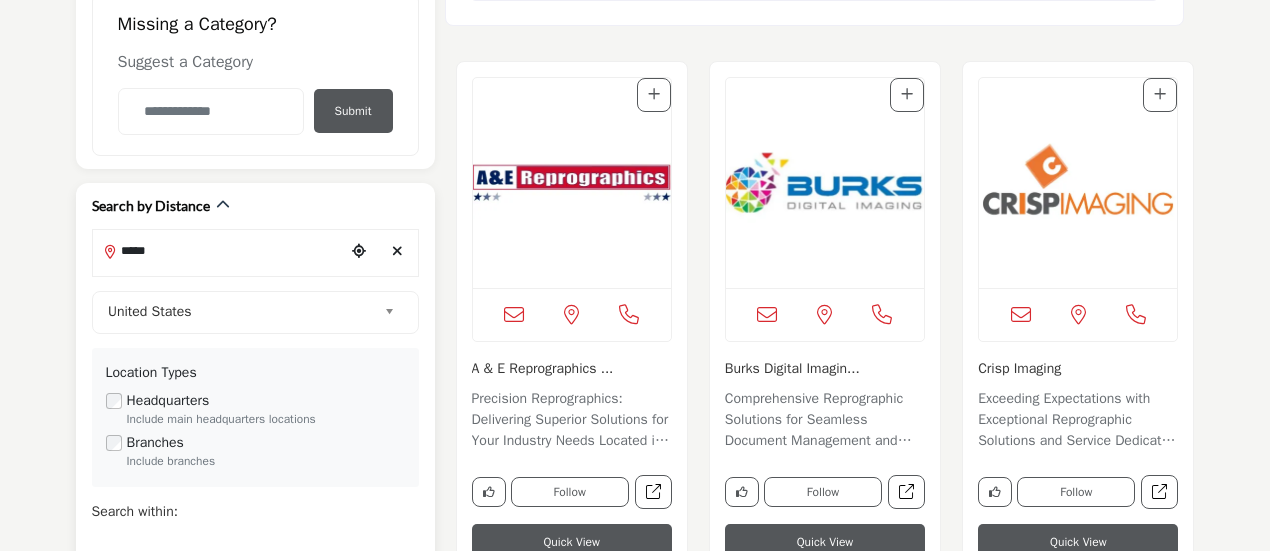 scroll, scrollTop: 1000, scrollLeft: 0, axis: vertical 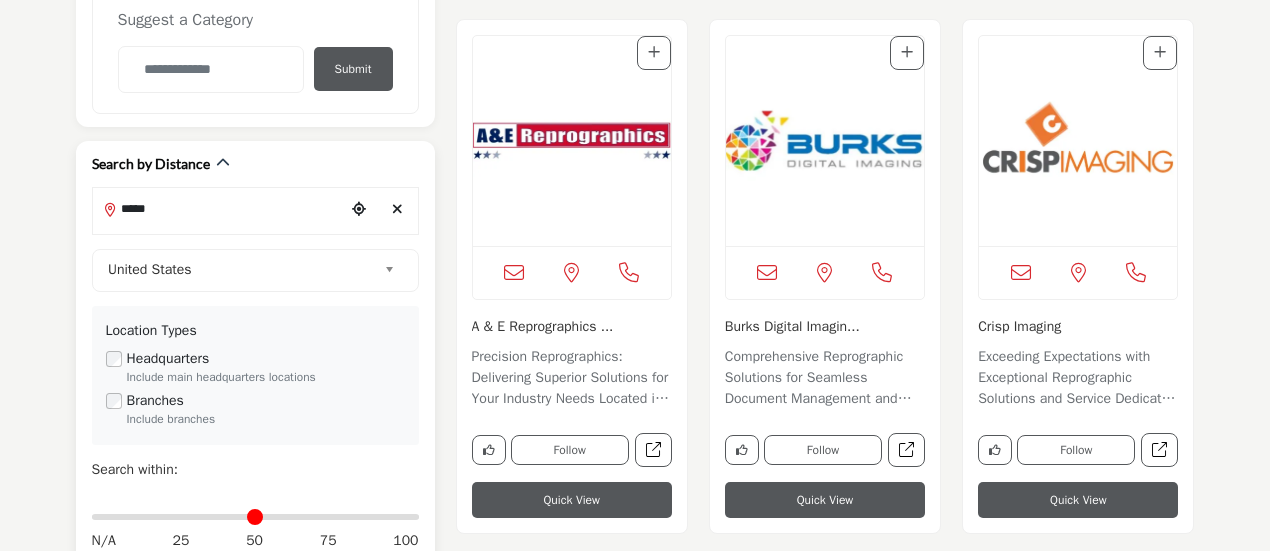 type on "*****" 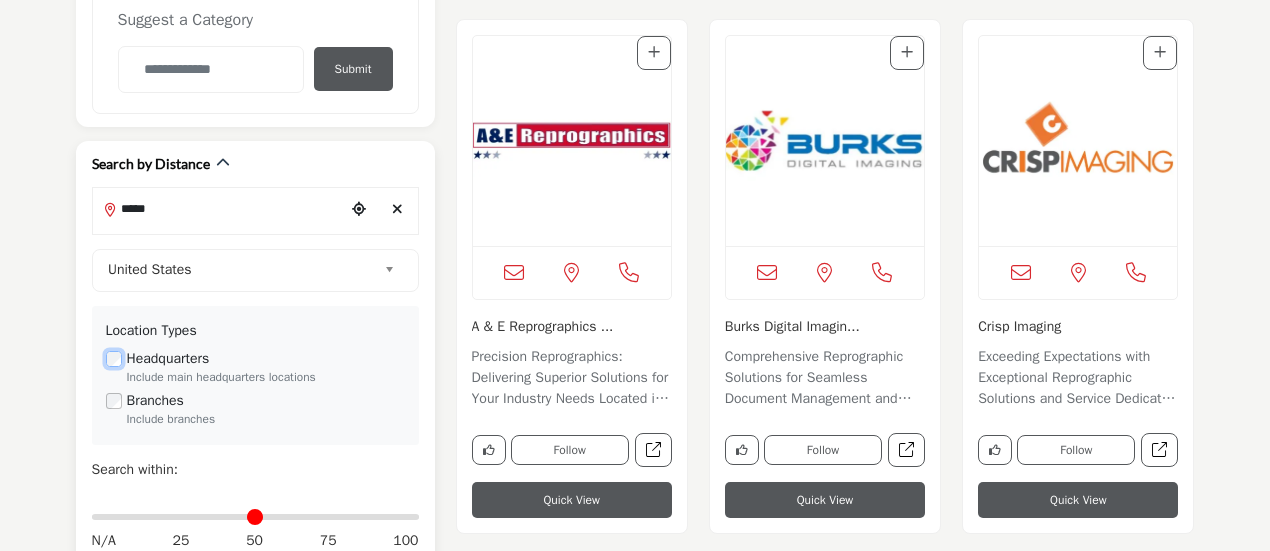type 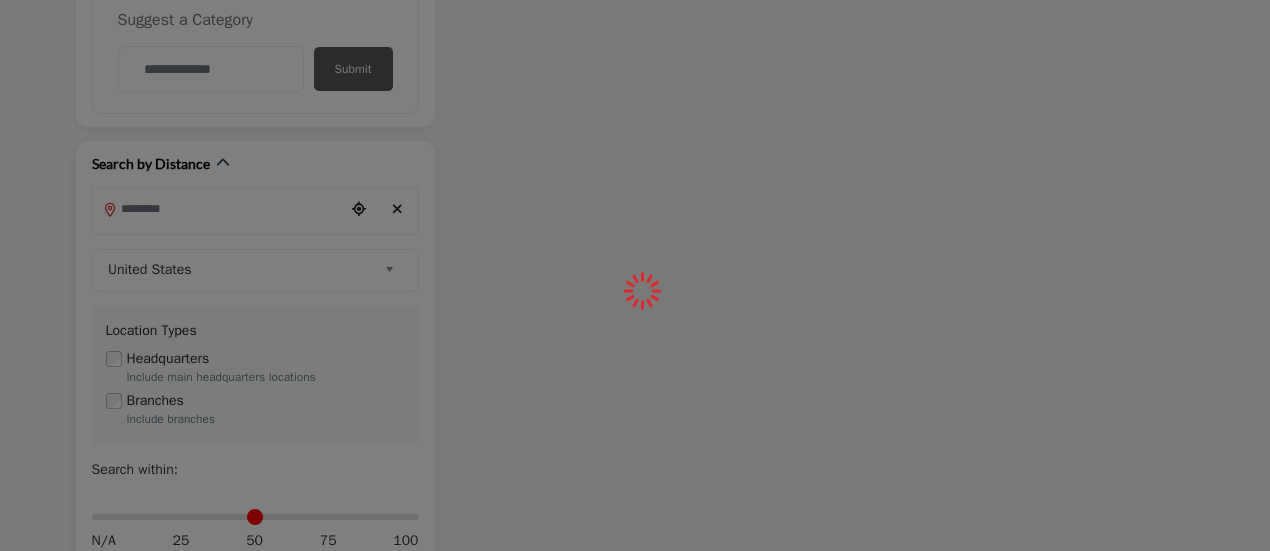 click at bounding box center (635, 275) 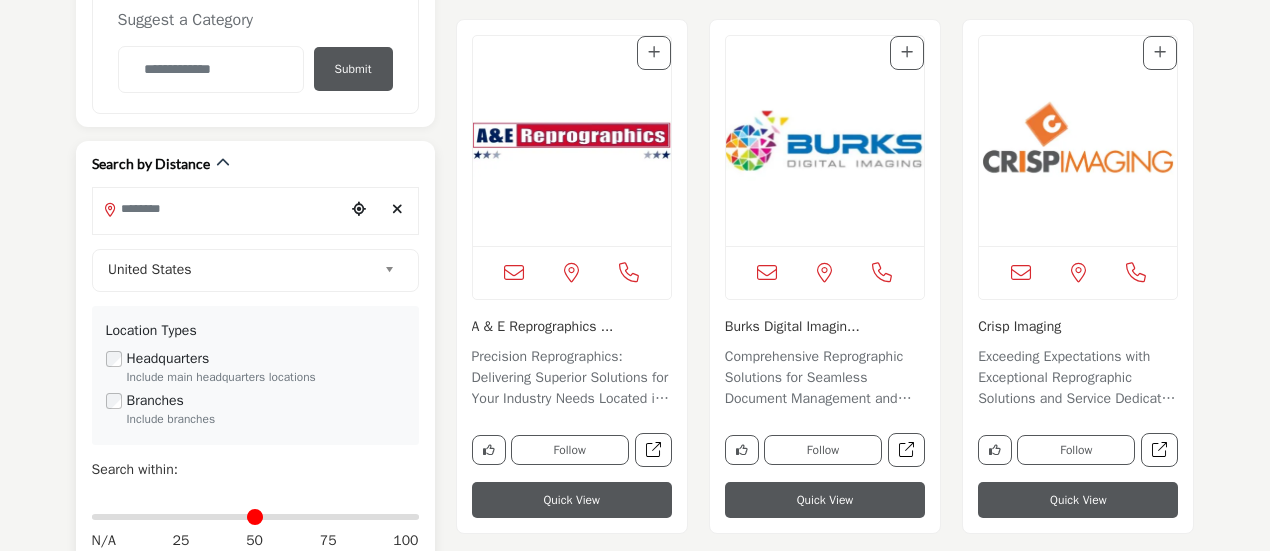 click on "Distance in miles" at bounding box center [255, 517] 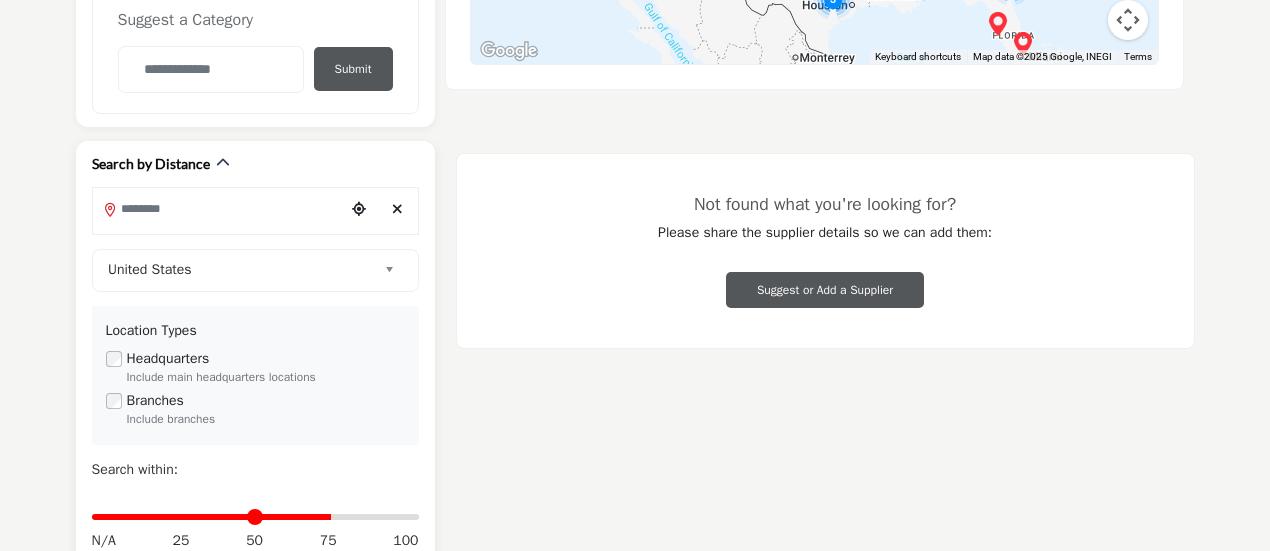 drag, startPoint x: 99, startPoint y: 491, endPoint x: 326, endPoint y: 521, distance: 228.9738 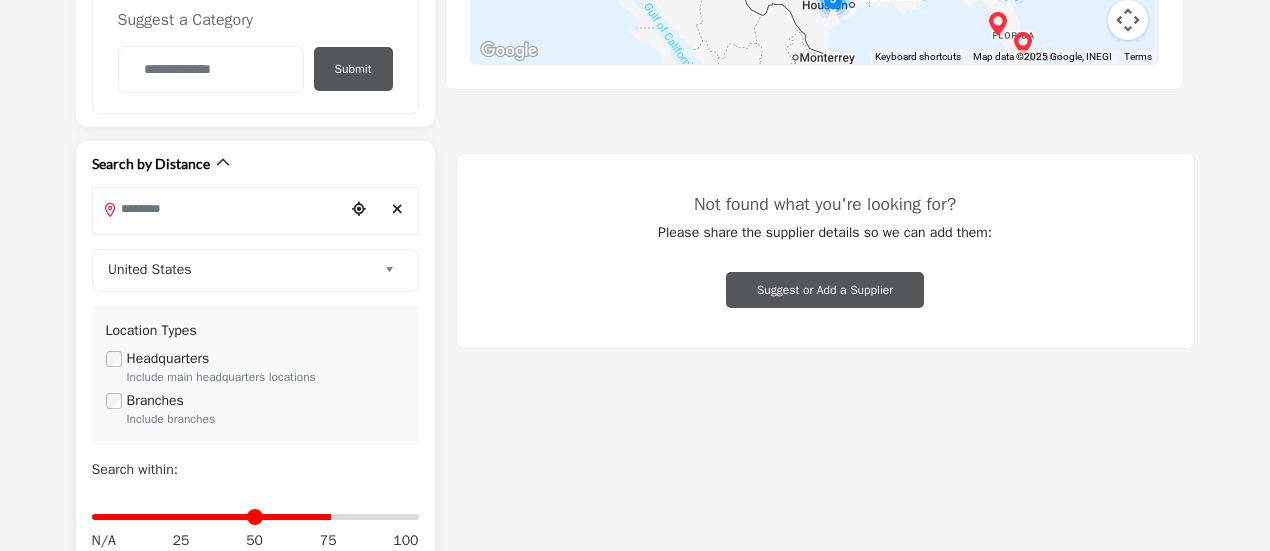 type on "**" 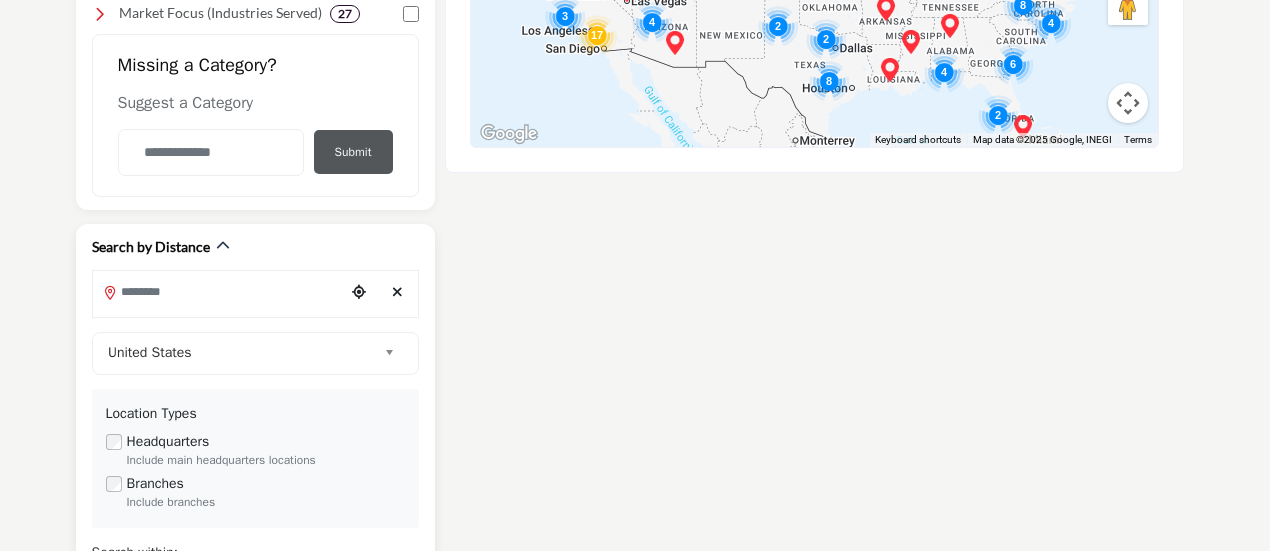 scroll, scrollTop: 900, scrollLeft: 0, axis: vertical 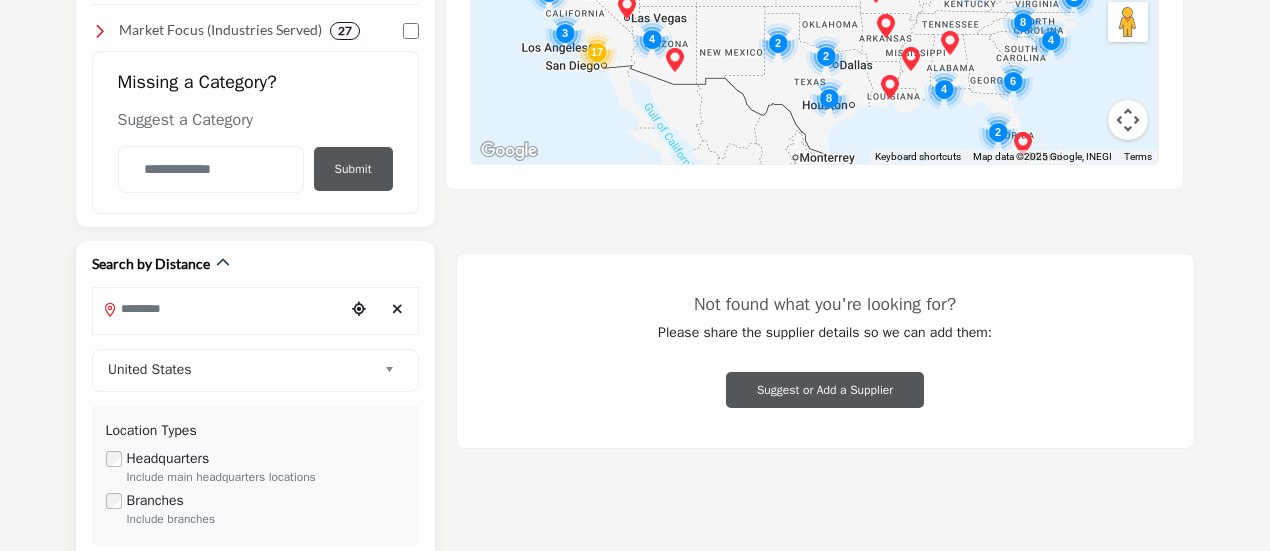 click at bounding box center (219, 308) 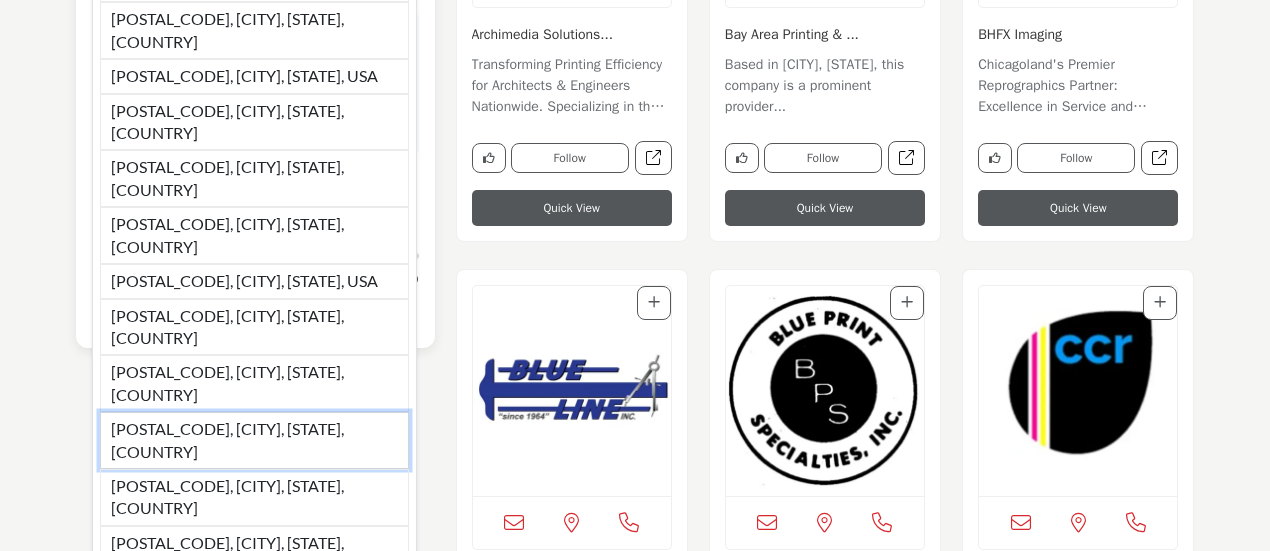 scroll, scrollTop: 1300, scrollLeft: 0, axis: vertical 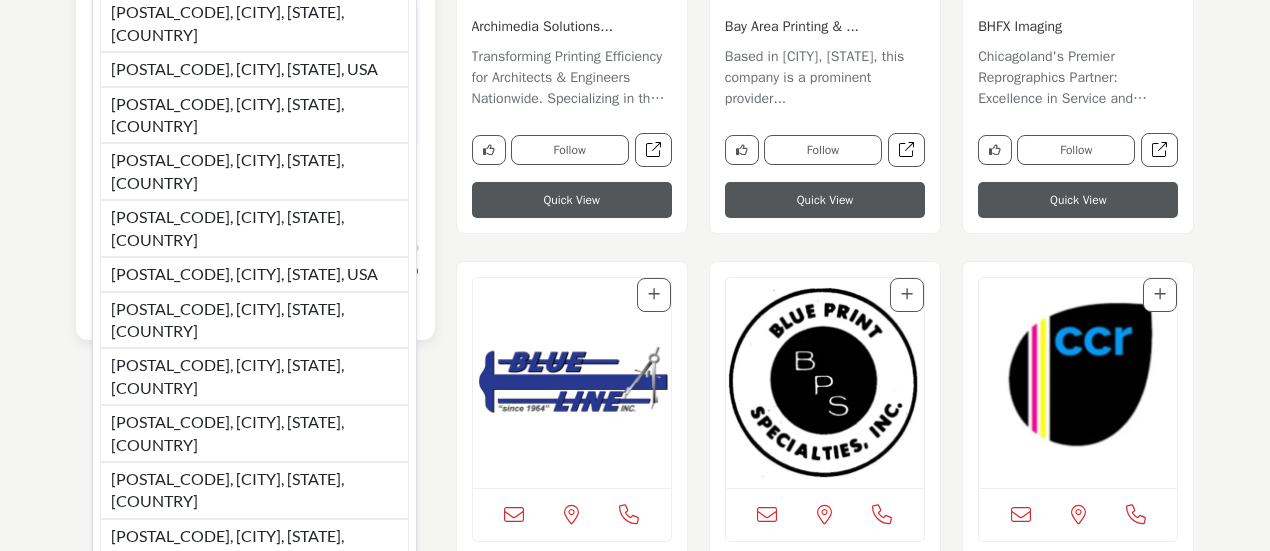 click on "98146, Seattle, WA, USA" at bounding box center [254, 649] 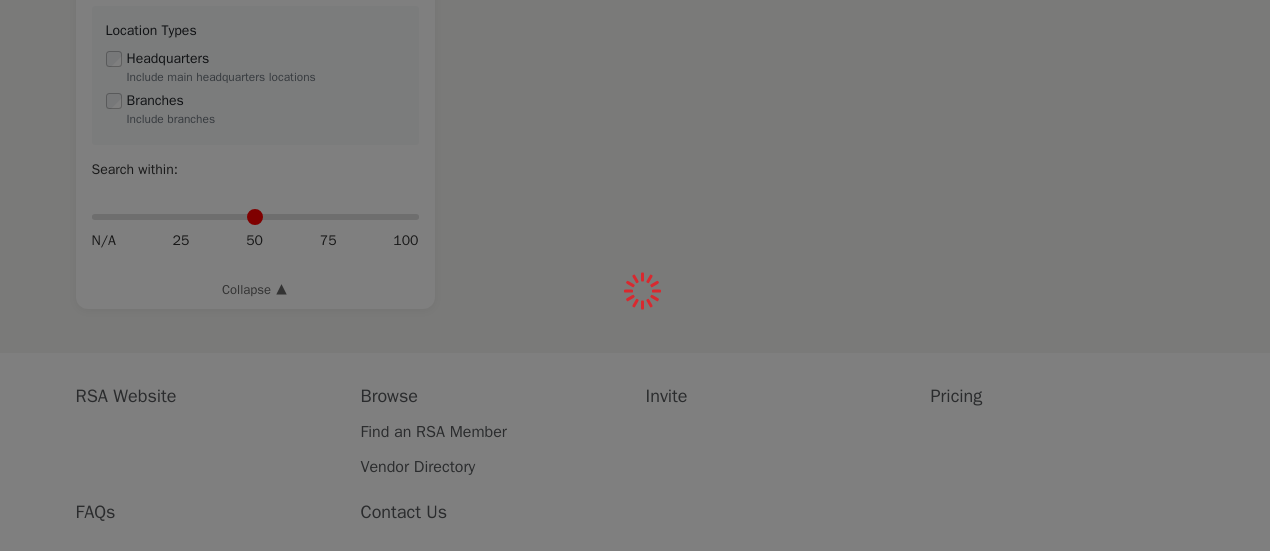 drag, startPoint x: 104, startPoint y: 191, endPoint x: 326, endPoint y: 194, distance: 222.02026 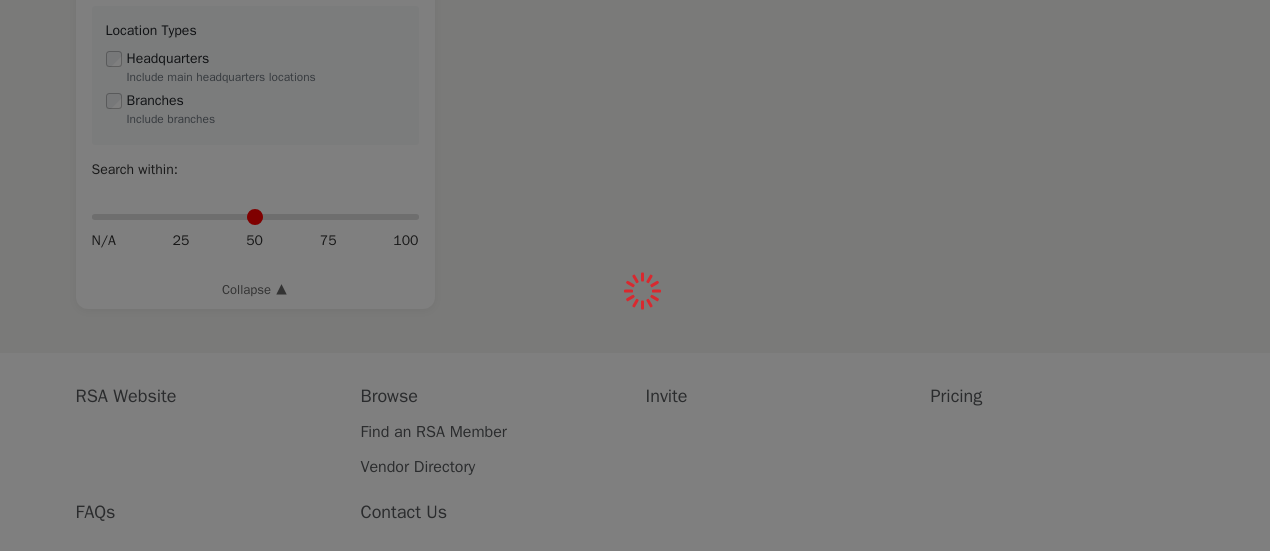click at bounding box center (635, 275) 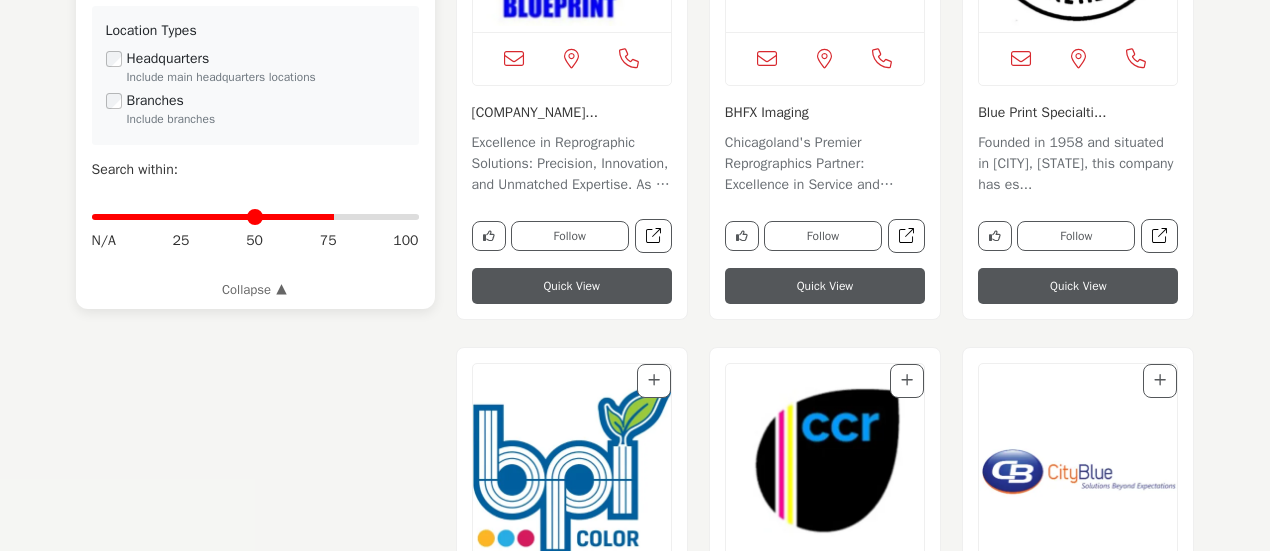 drag, startPoint x: 101, startPoint y: 187, endPoint x: 330, endPoint y: 193, distance: 229.07858 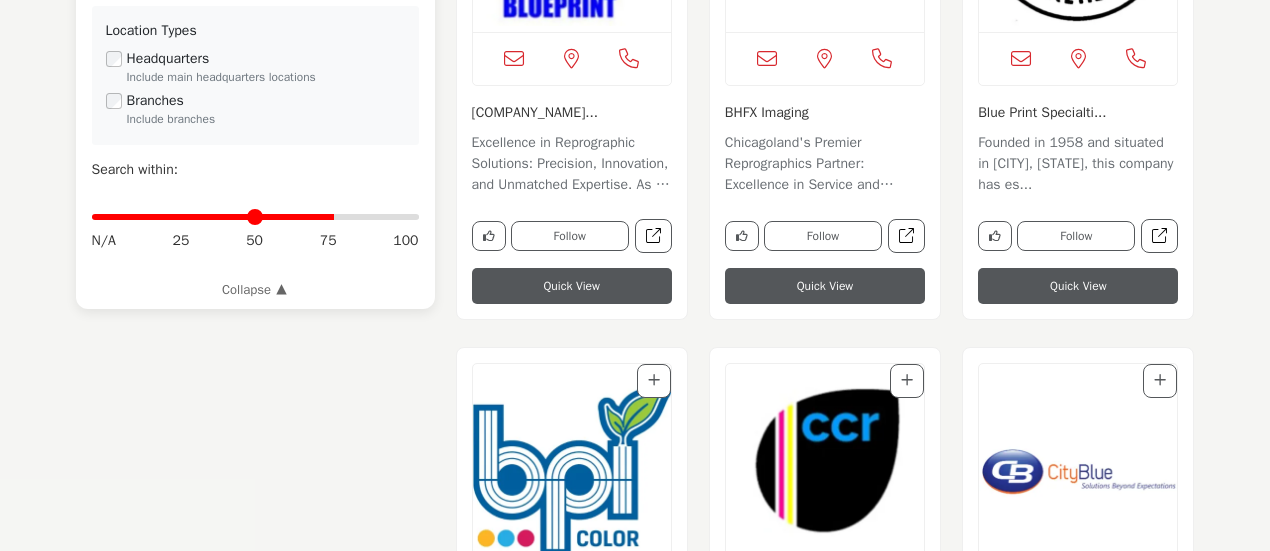 type on "**" 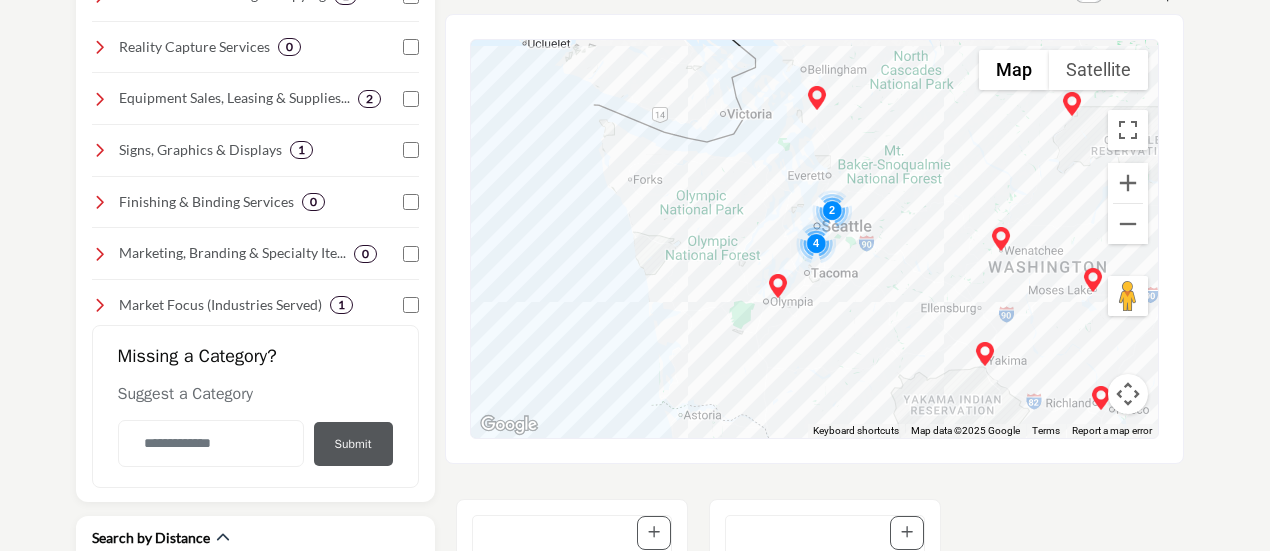 scroll, scrollTop: 600, scrollLeft: 0, axis: vertical 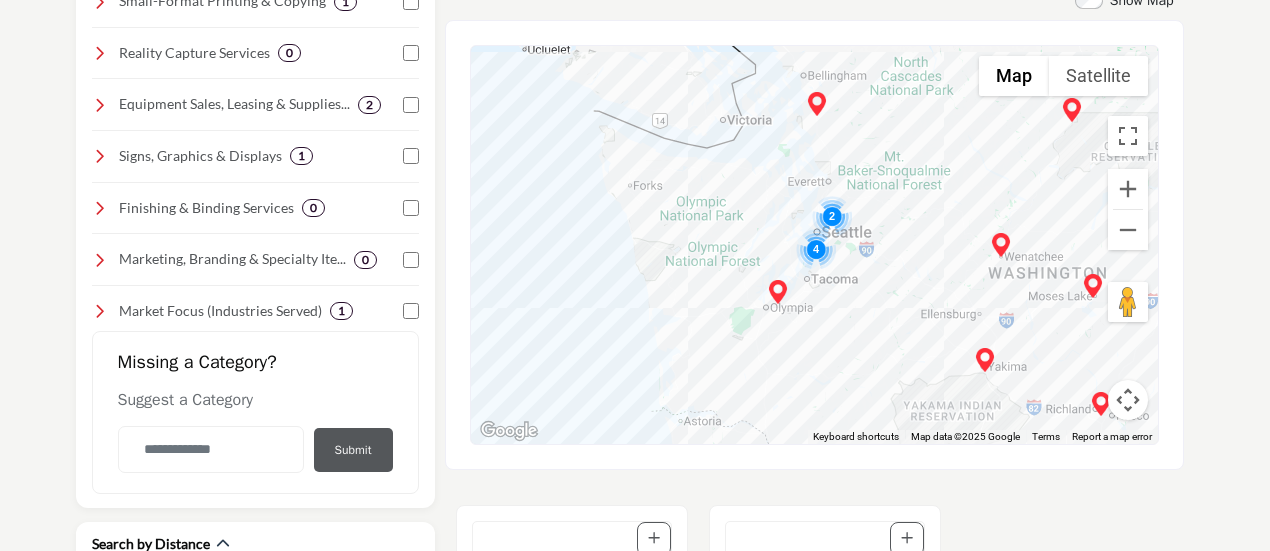 click at bounding box center (816, 249) 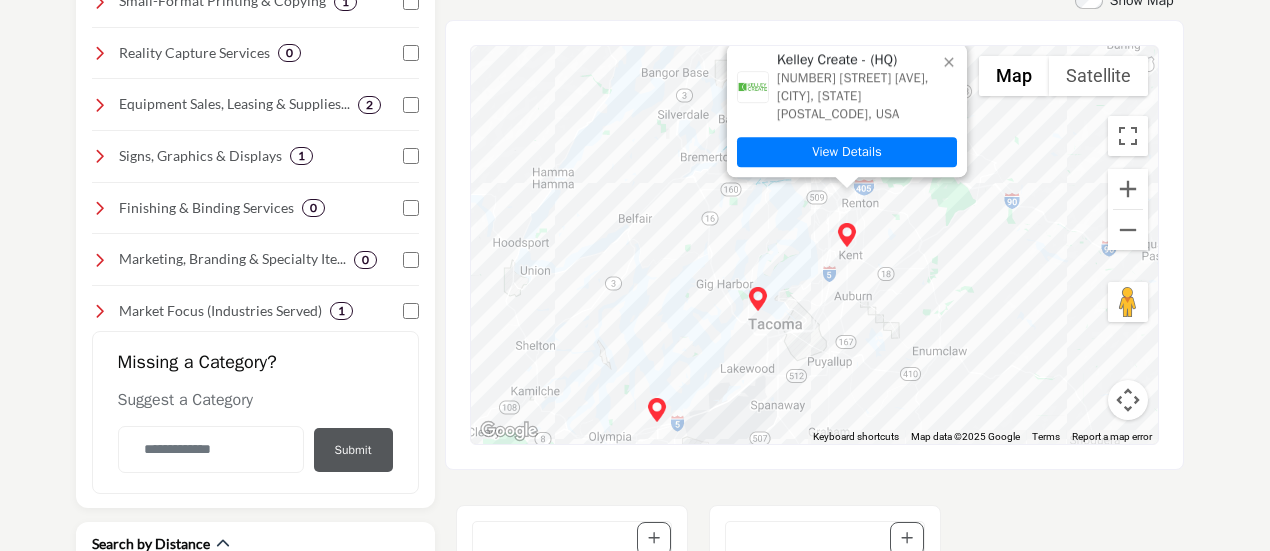 drag, startPoint x: 1004, startPoint y: 233, endPoint x: 992, endPoint y: 194, distance: 40.804413 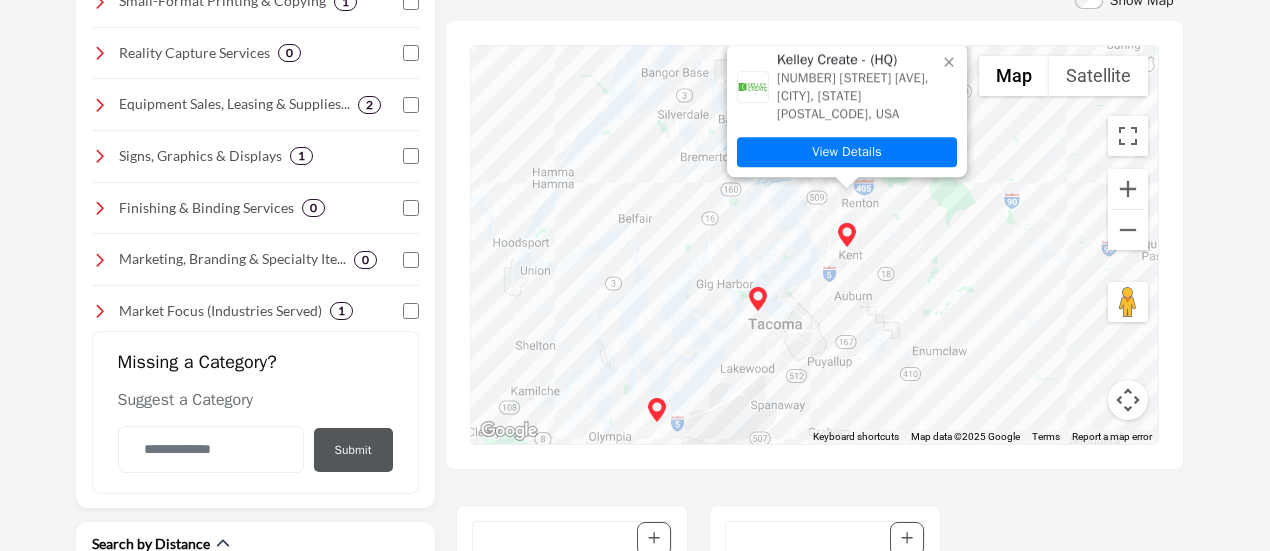 click on "To navigate, press the arrow keys.
Kelley Create  - (HQ)
22710 72nd Ave S, Kent, WA 98032-1926, USA
View Details" at bounding box center (814, 245) 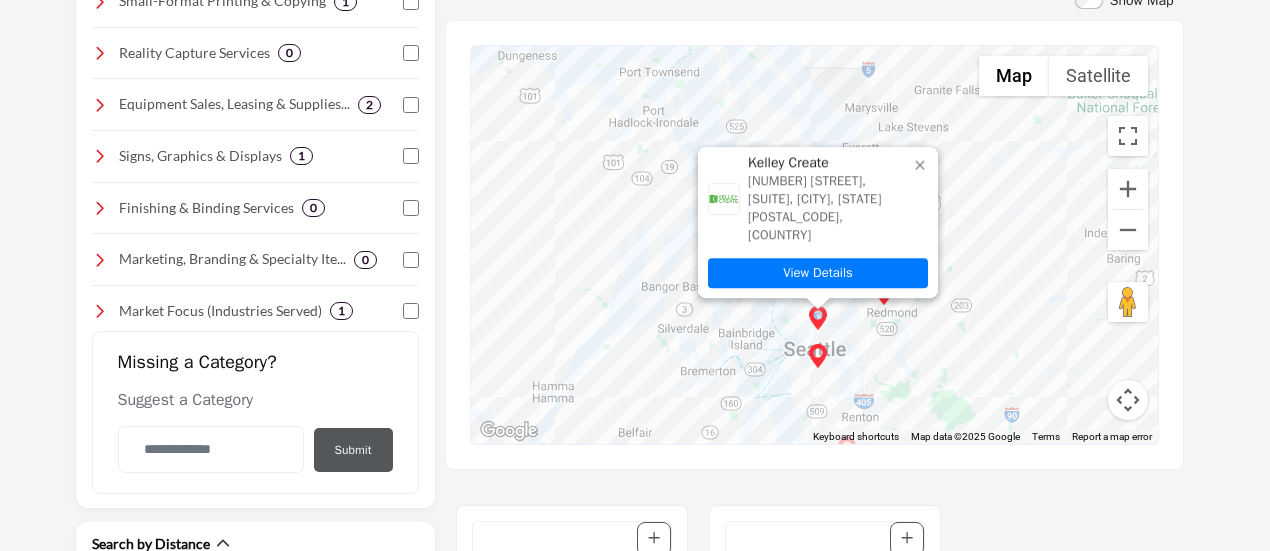 click on "To navigate, press the arrow keys.
Kelley Create
3605 Airport Way S, Suite 150, Seattle, WA 98134-2238, USA
View Details" at bounding box center [814, 245] 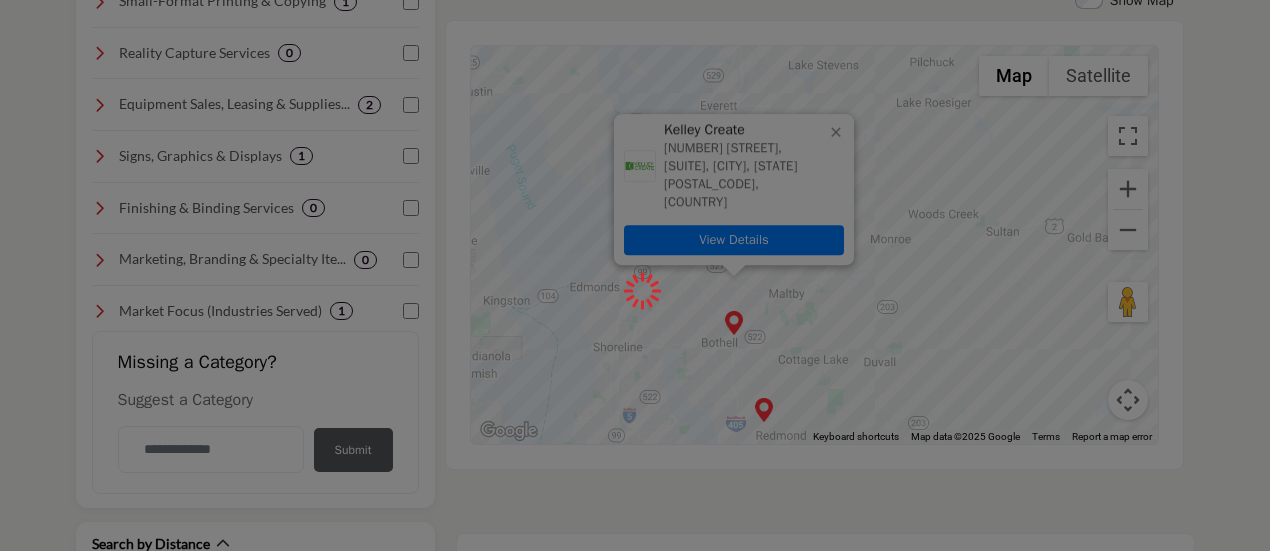scroll, scrollTop: 800, scrollLeft: 0, axis: vertical 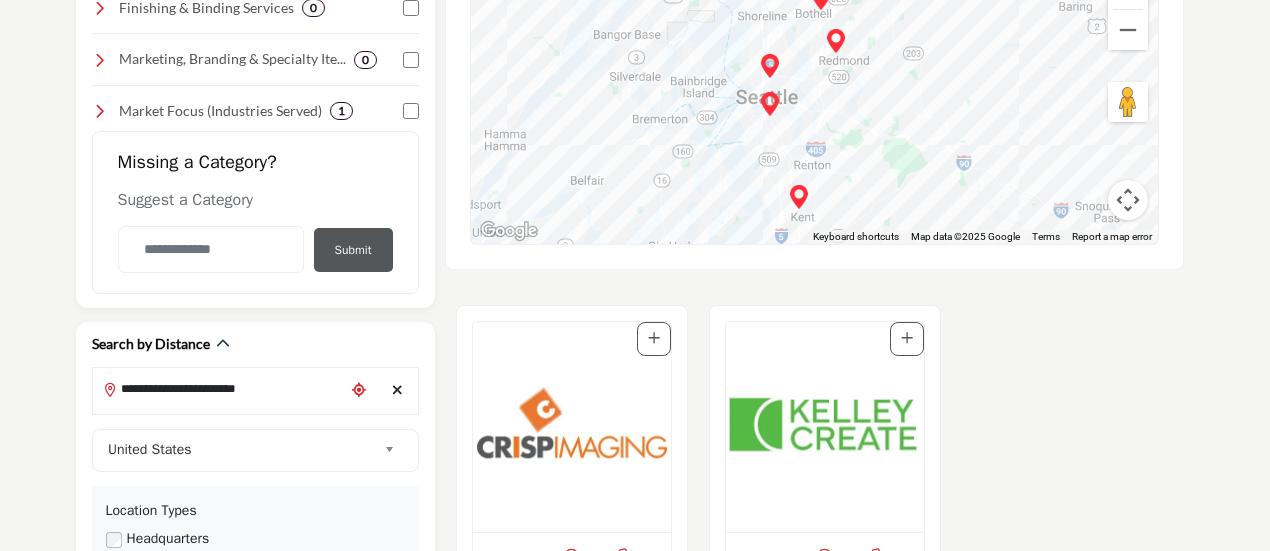 drag, startPoint x: 984, startPoint y: 140, endPoint x: 968, endPoint y: 21, distance: 120.070816 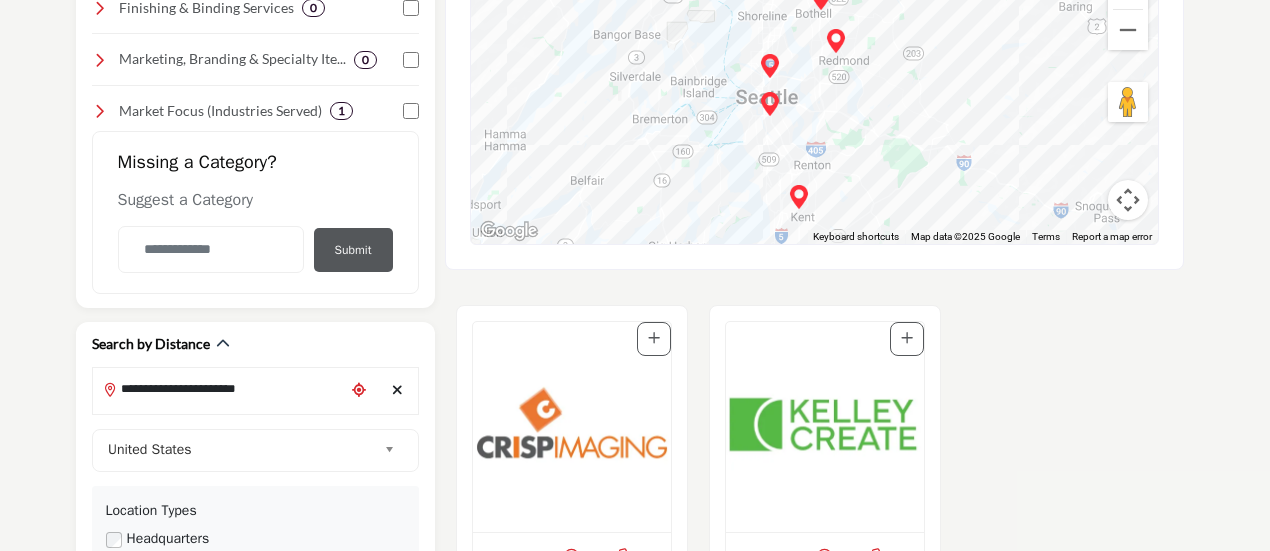 click on "To navigate, press the arrow keys.
Kelley Create
19119 N Creek Pkwy, Suite 101, Bothell, WA 98011-8023, USA
View Details" at bounding box center (814, 45) 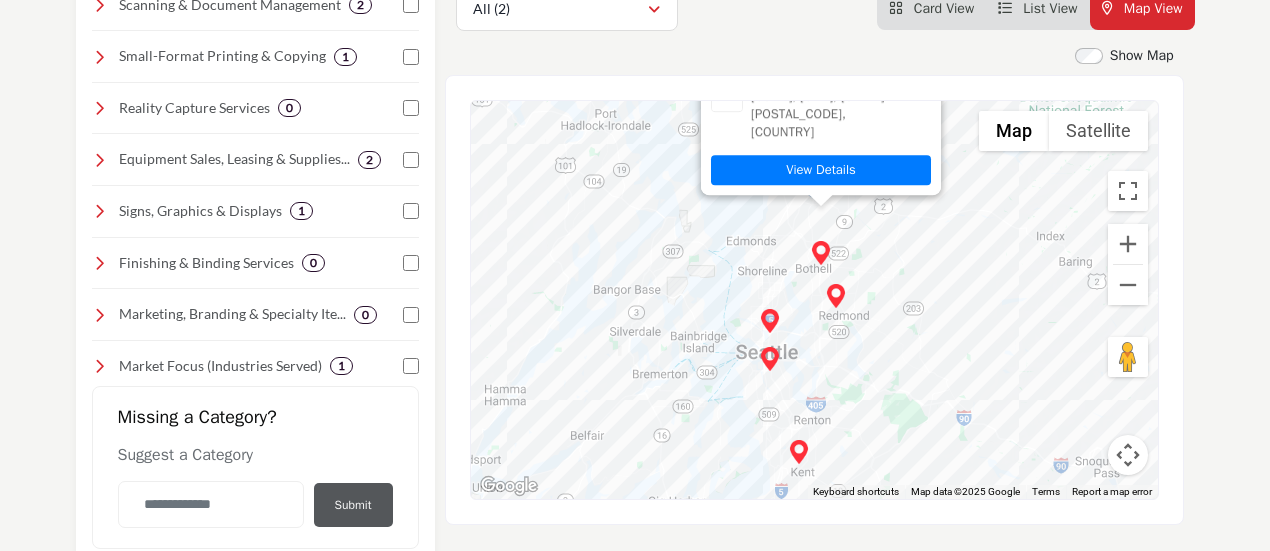 scroll, scrollTop: 500, scrollLeft: 0, axis: vertical 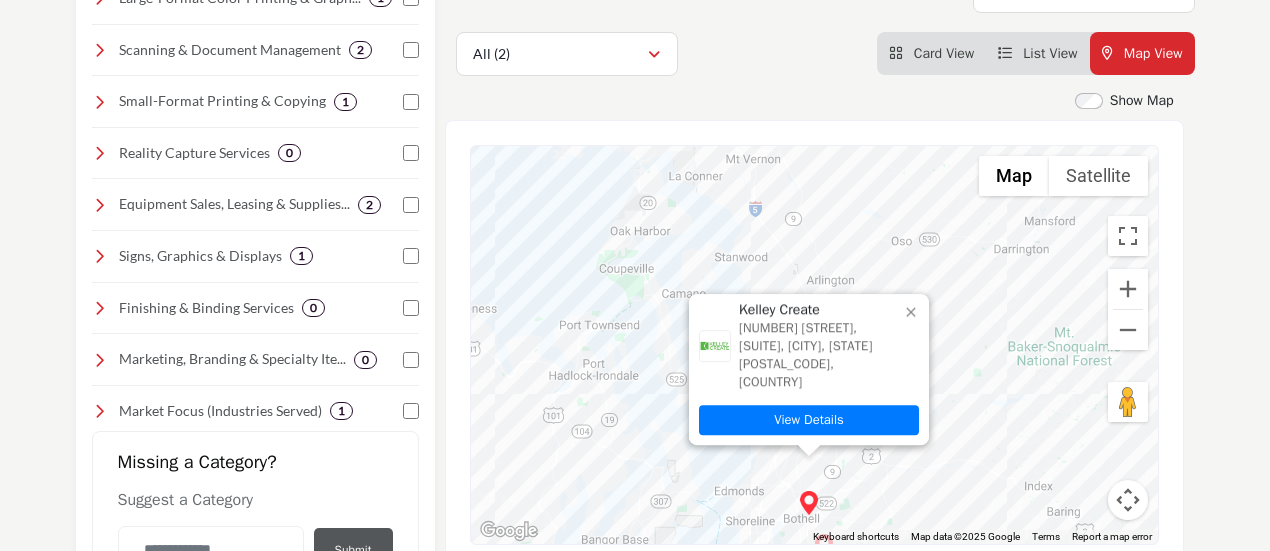 drag, startPoint x: 1015, startPoint y: 395, endPoint x: 1003, endPoint y: 598, distance: 203.35437 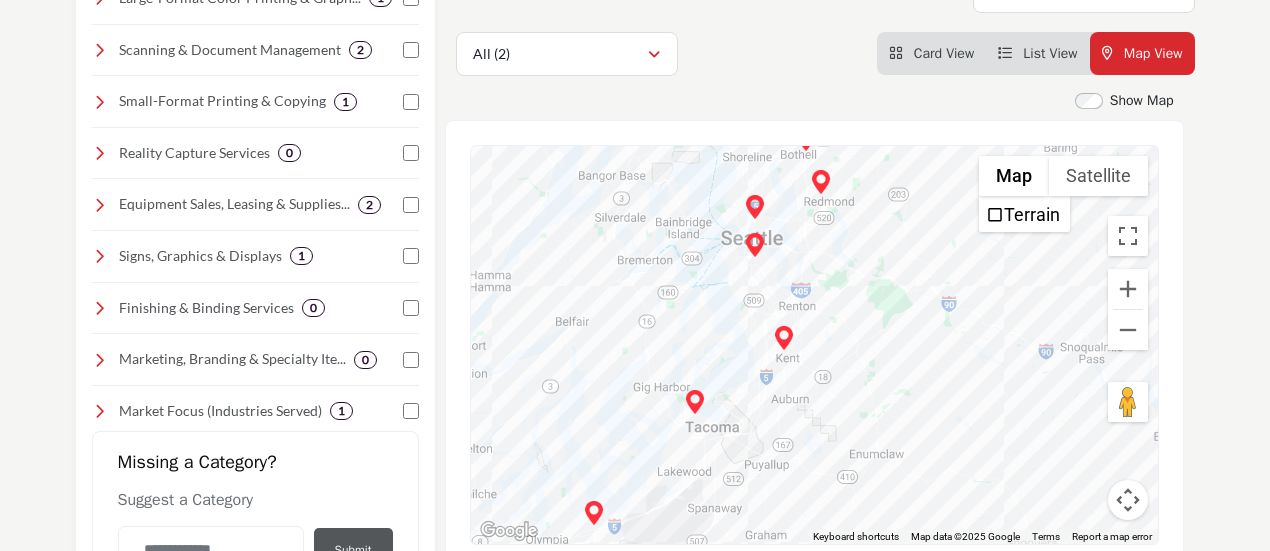 drag, startPoint x: 1012, startPoint y: 439, endPoint x: 1008, endPoint y: 73, distance: 366.02185 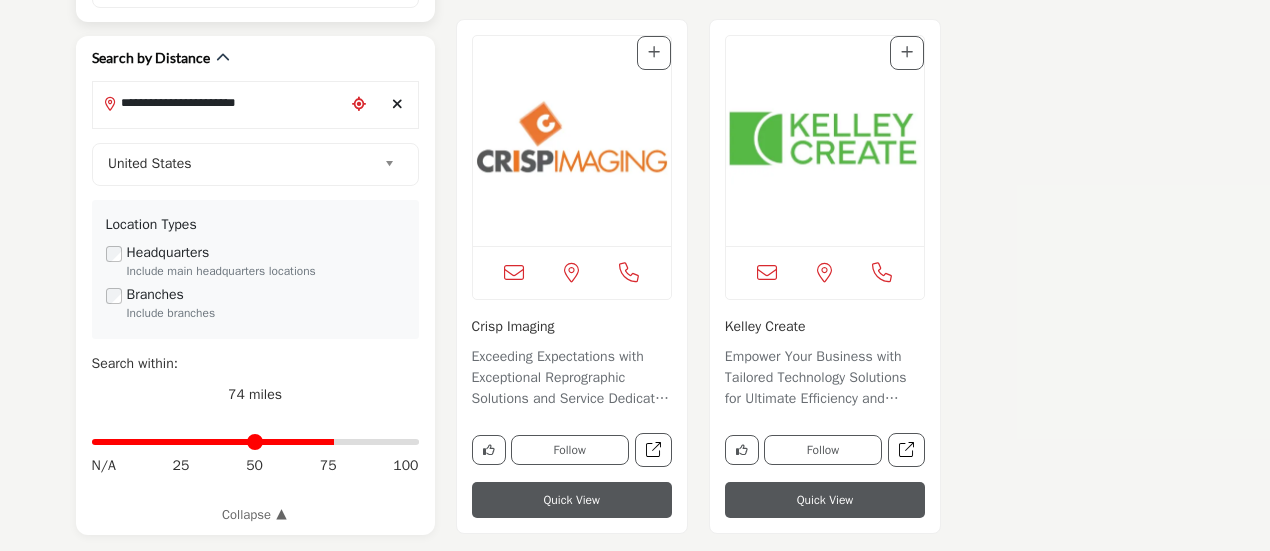 scroll, scrollTop: 1100, scrollLeft: 0, axis: vertical 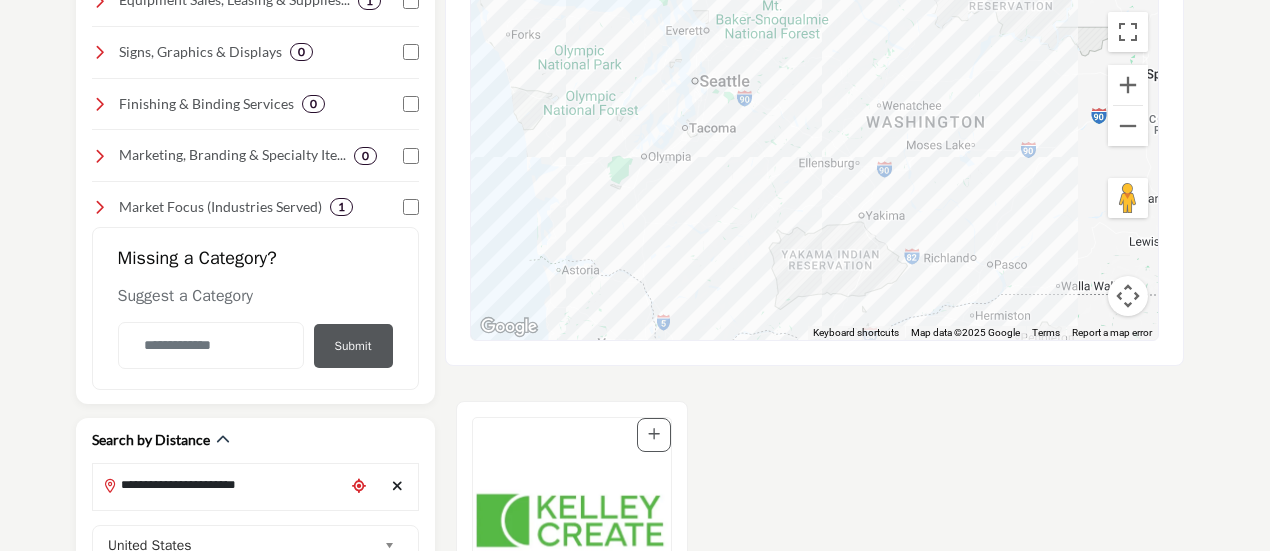 click on "Search by Category
Business Categories
Clear
1 0 0 1 0 0 0" at bounding box center [635, 385] 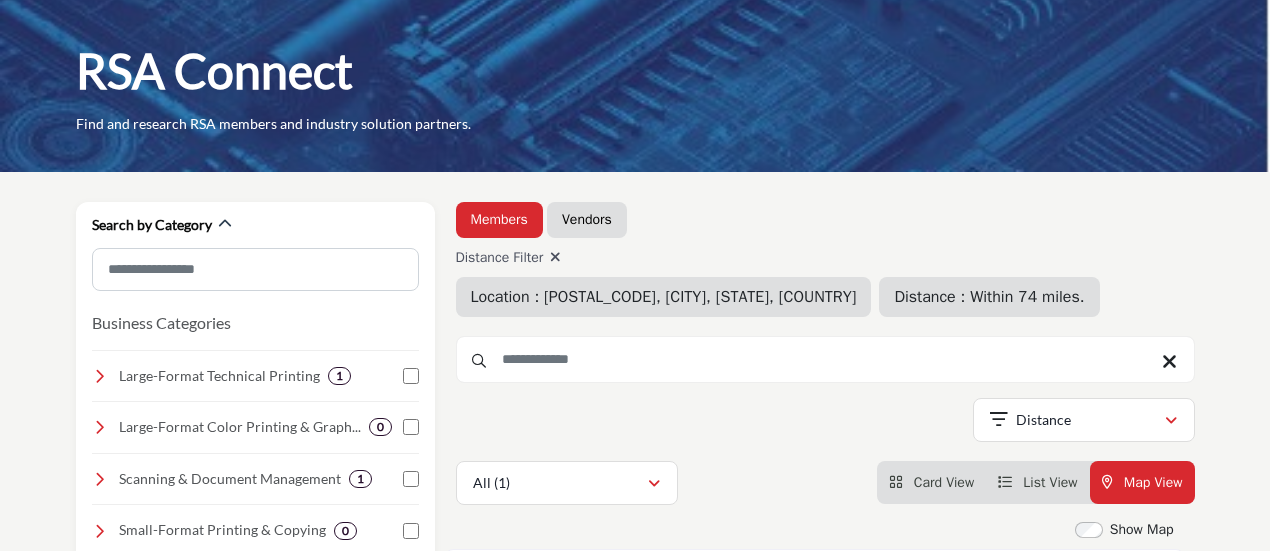 scroll, scrollTop: 0, scrollLeft: 0, axis: both 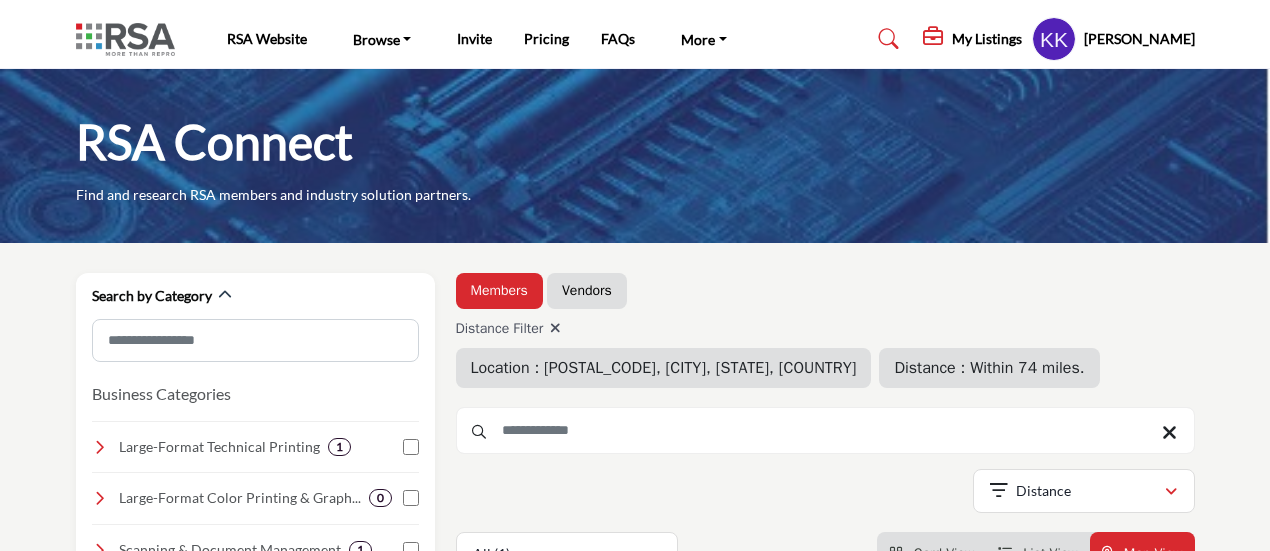 click on "Vendors" at bounding box center [587, 291] 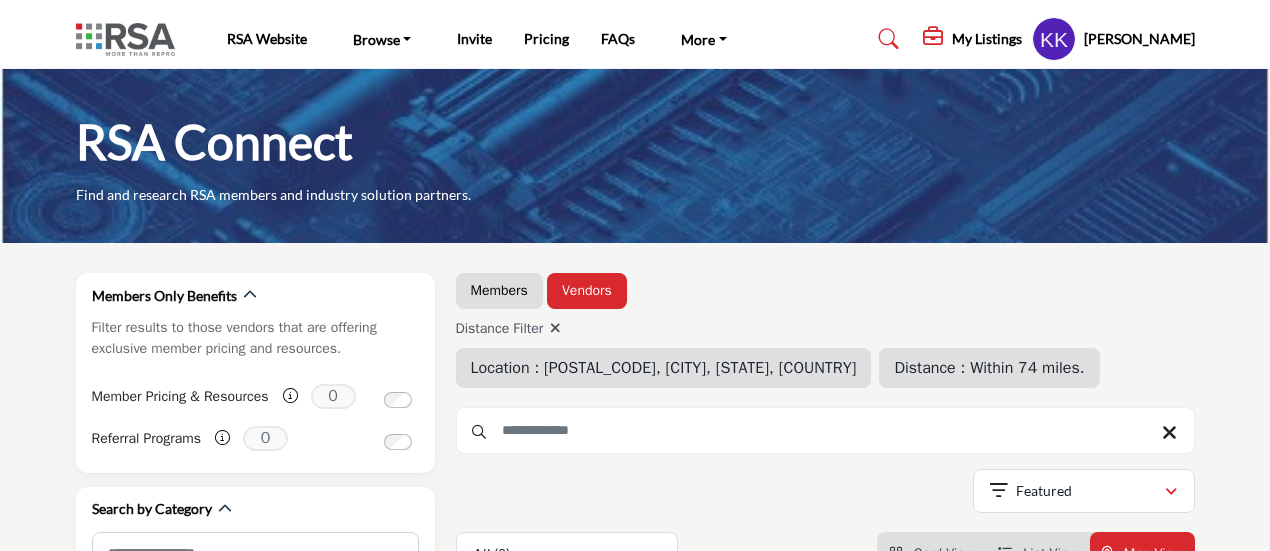 click at bounding box center [555, 328] 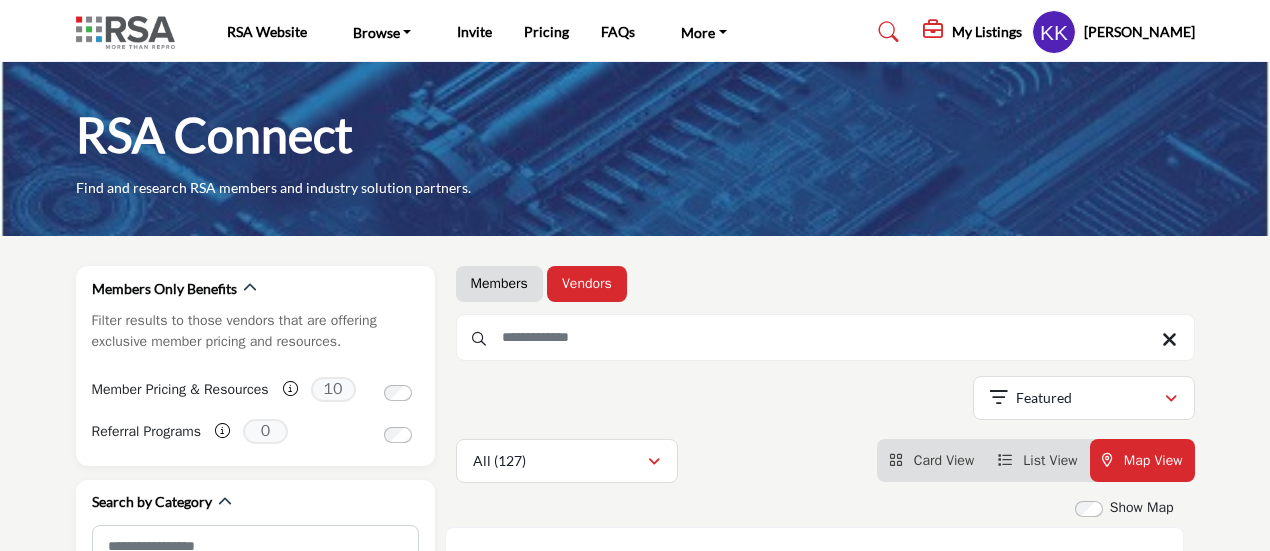 scroll, scrollTop: 0, scrollLeft: 0, axis: both 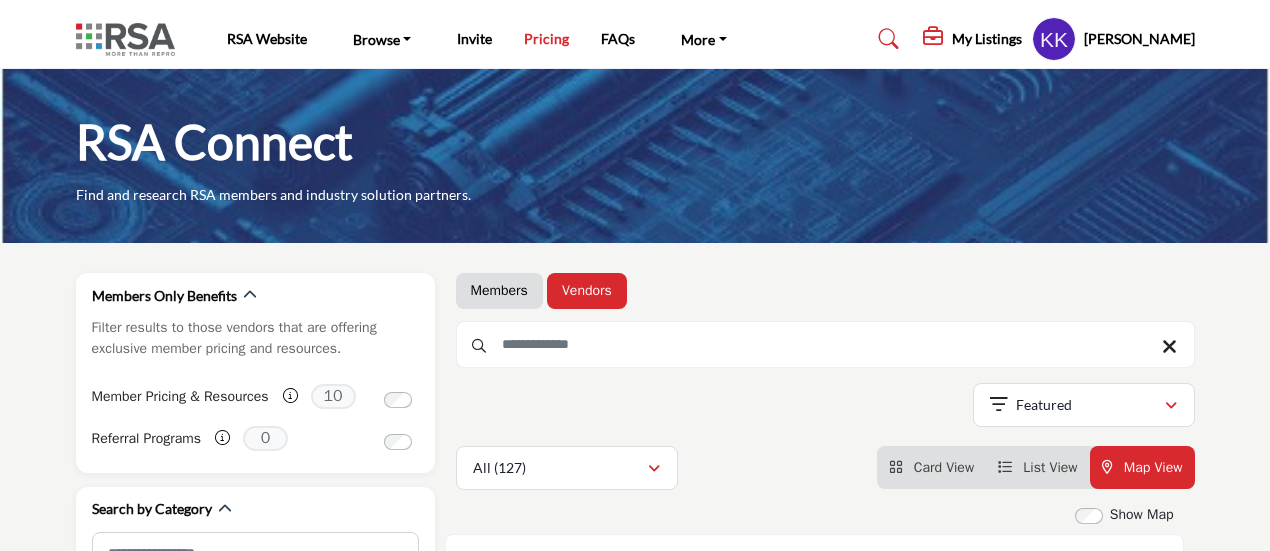 click on "Pricing" at bounding box center (546, 38) 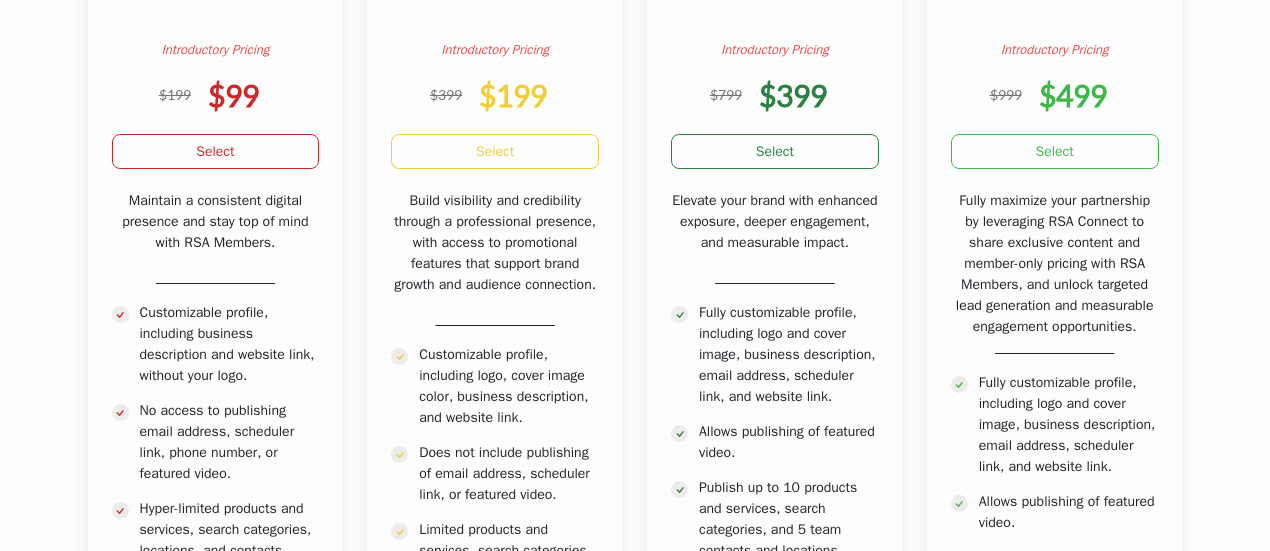 scroll, scrollTop: 370, scrollLeft: 0, axis: vertical 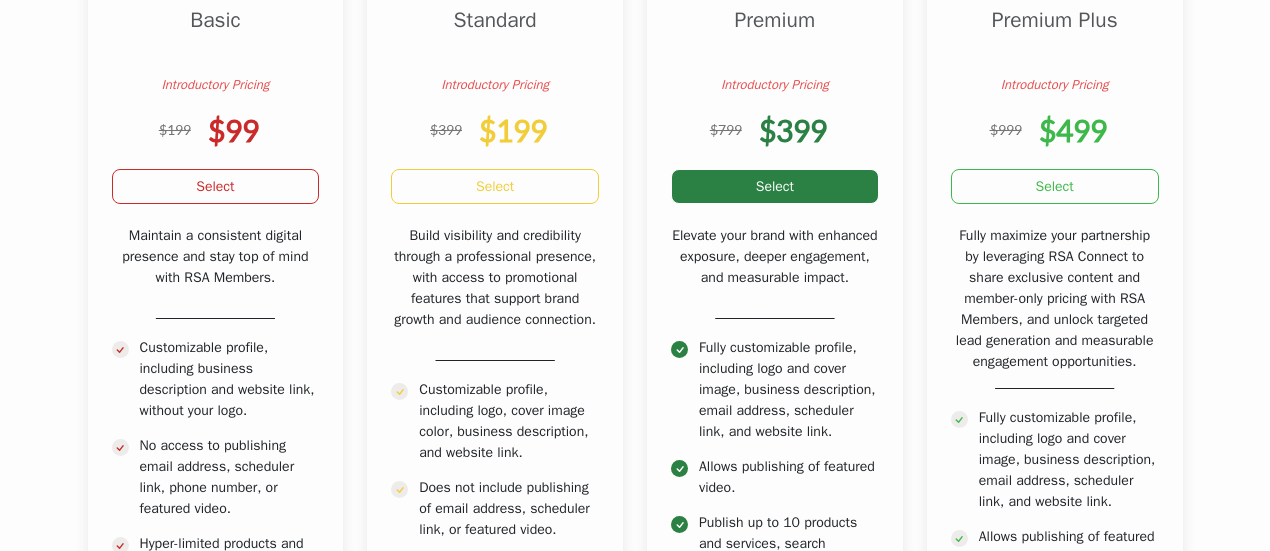click on "Select" at bounding box center [775, 186] 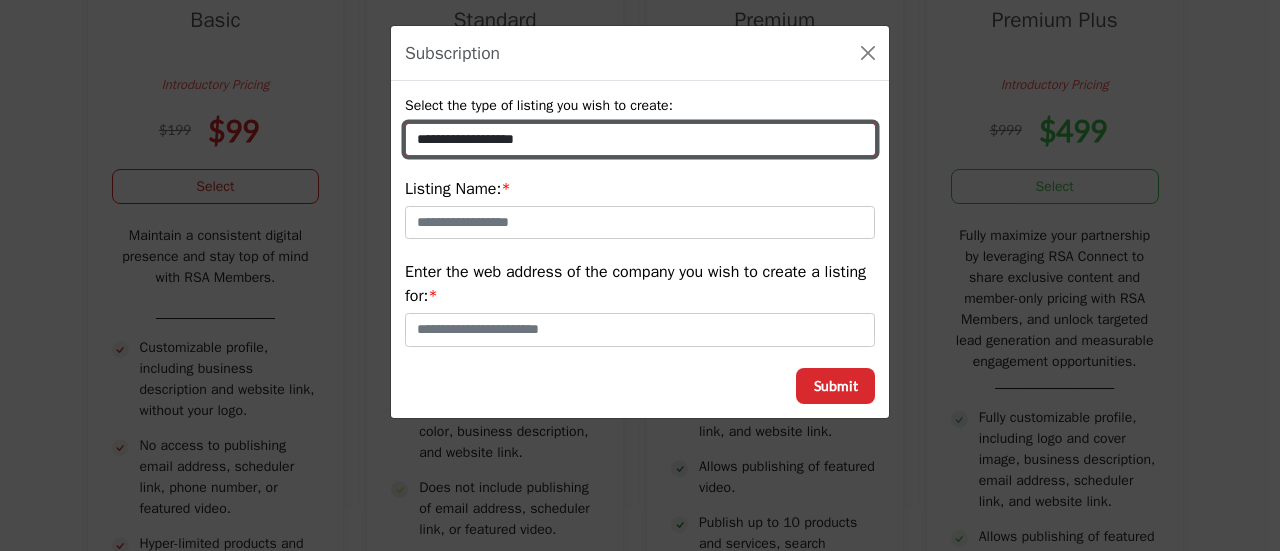 click on "**********" at bounding box center (640, 139) 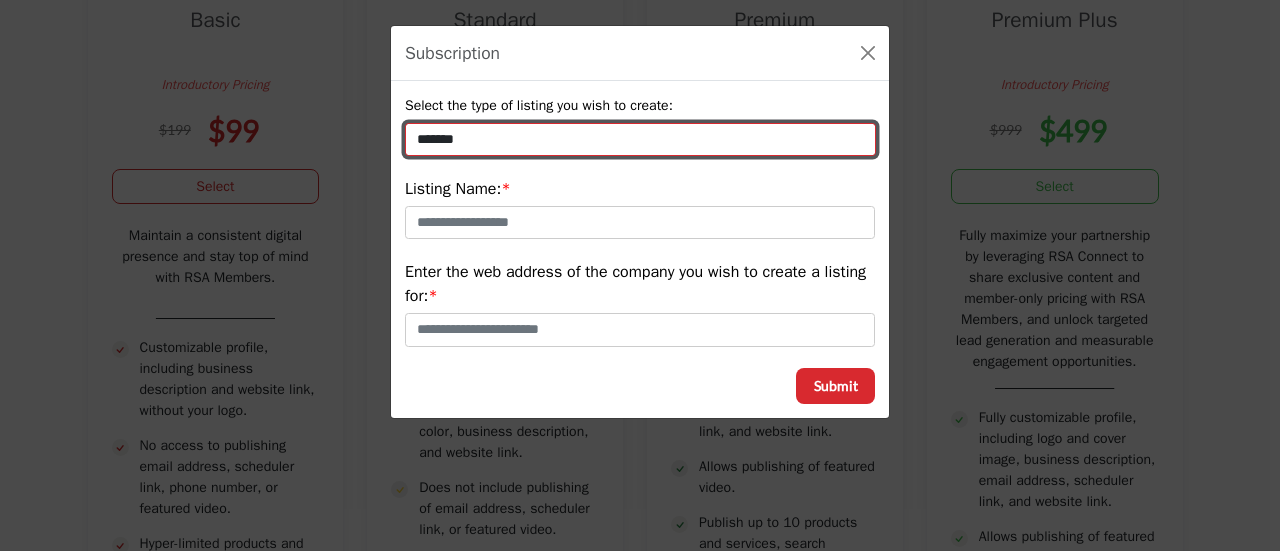 click on "**********" at bounding box center [640, 139] 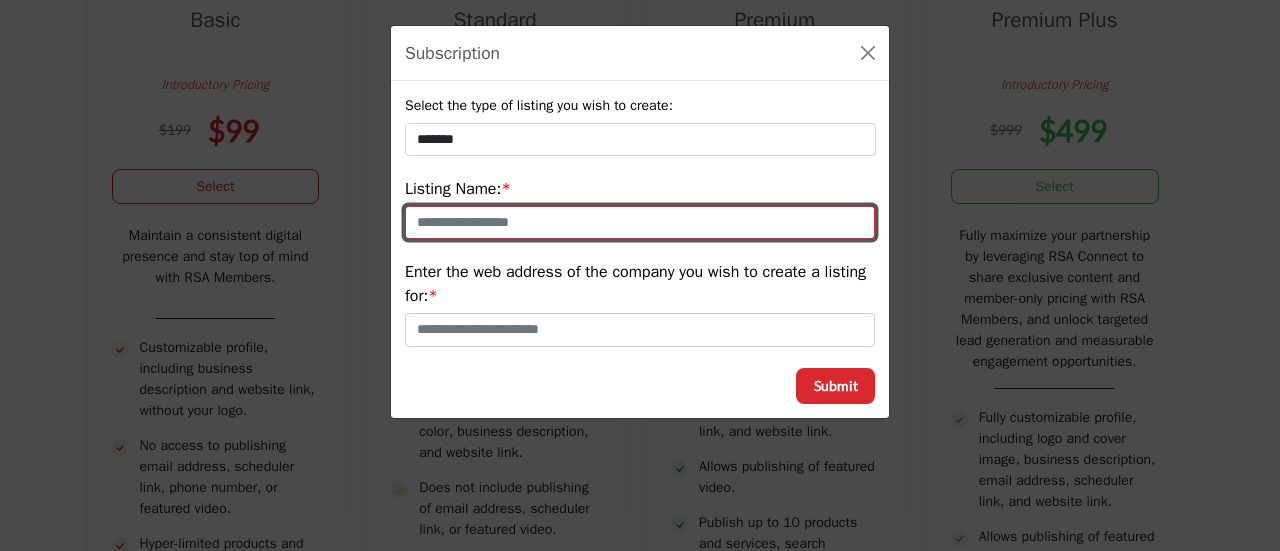 click at bounding box center (640, 223) 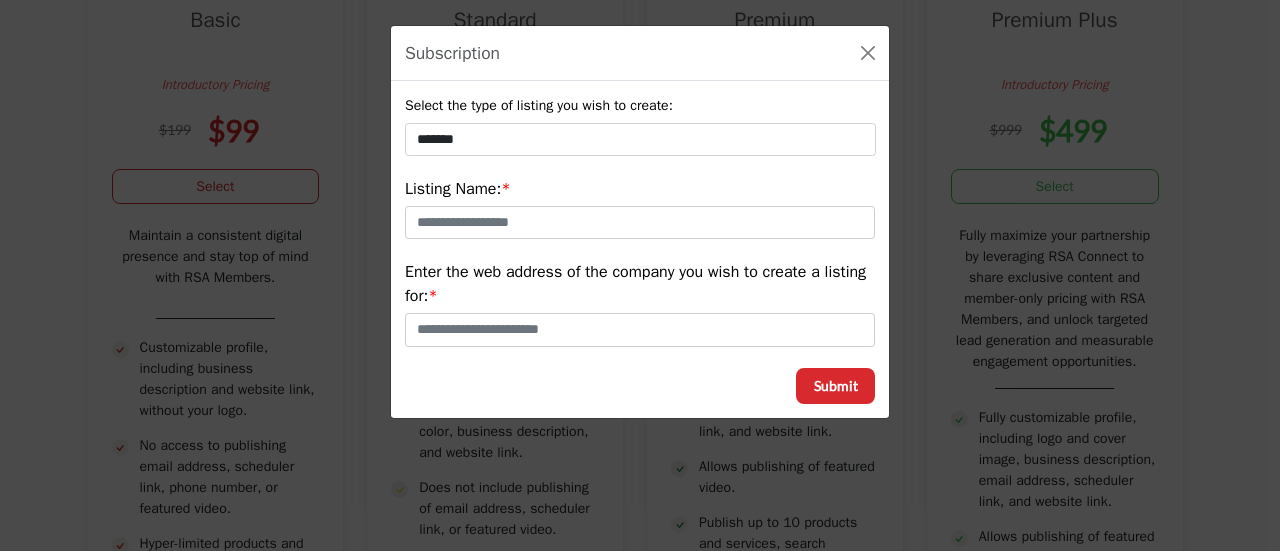 click on "Subscription" at bounding box center (640, 53) 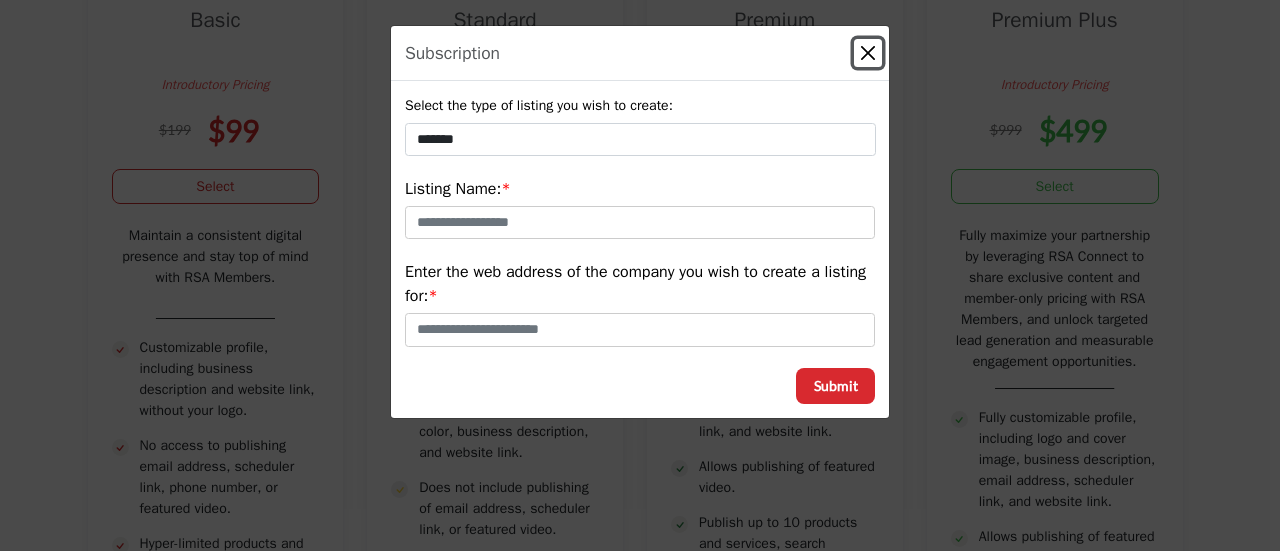 click at bounding box center (868, 53) 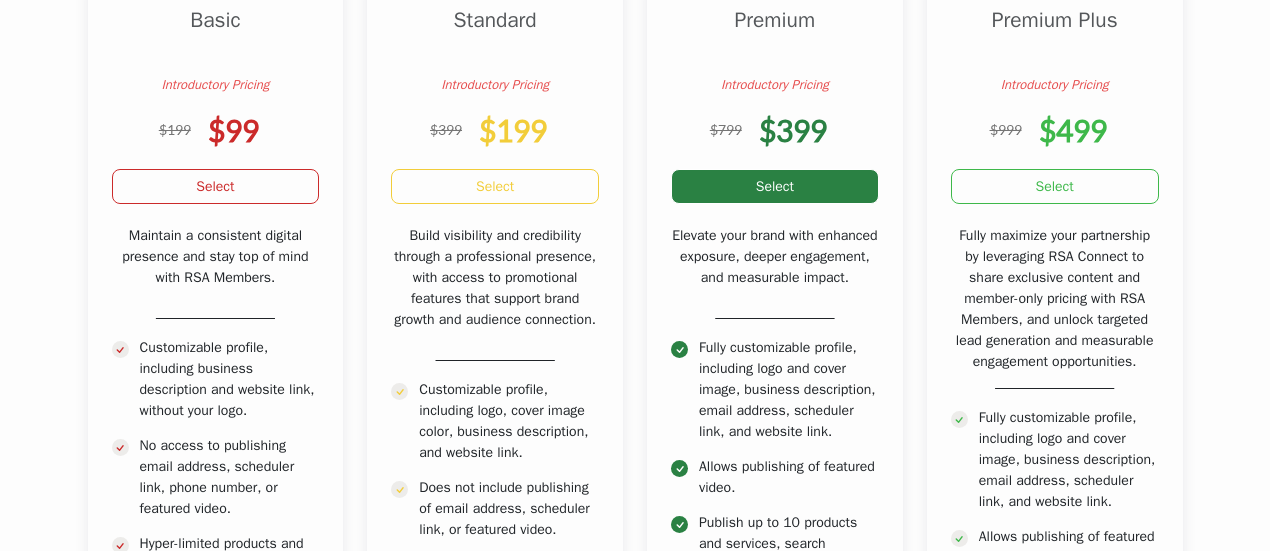 click on "Select" at bounding box center (775, 186) 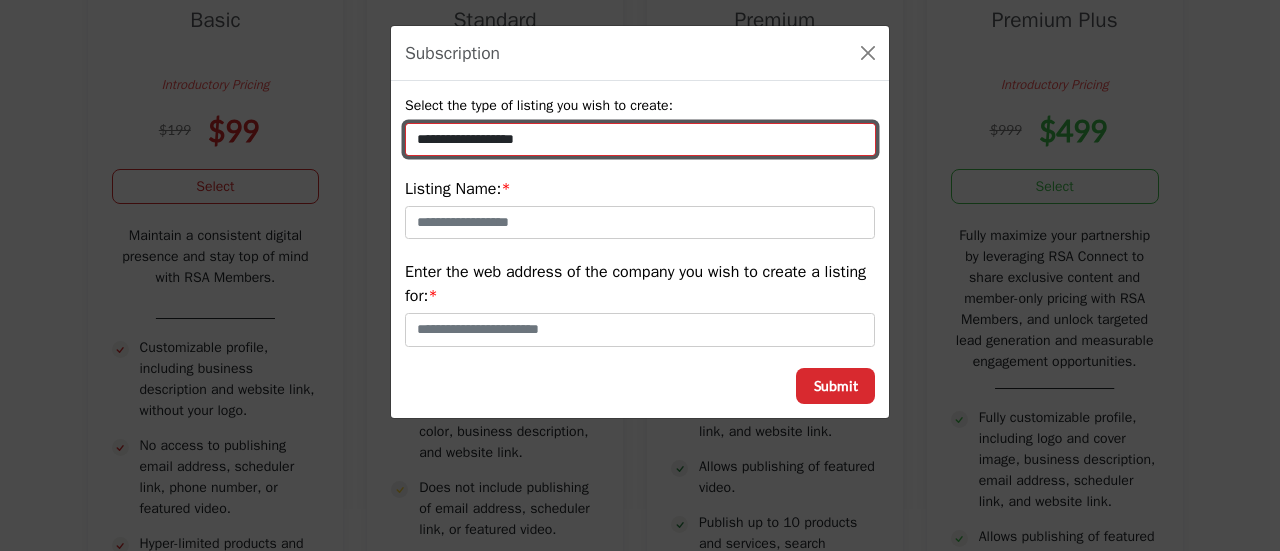 click on "**********" at bounding box center (640, 139) 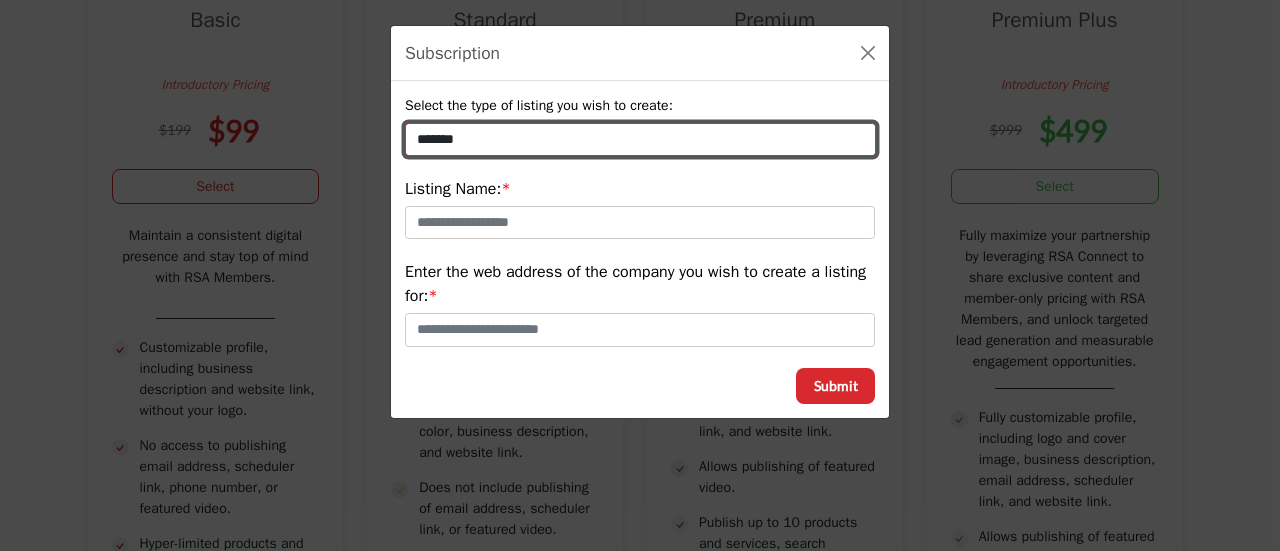 click on "**********" at bounding box center [640, 139] 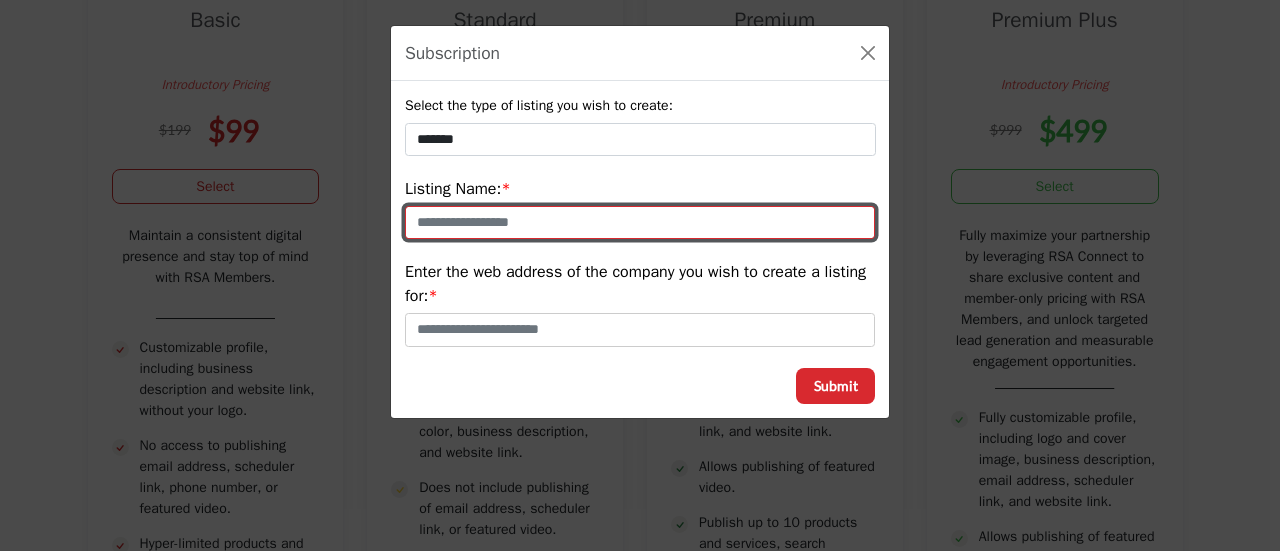 click at bounding box center [640, 223] 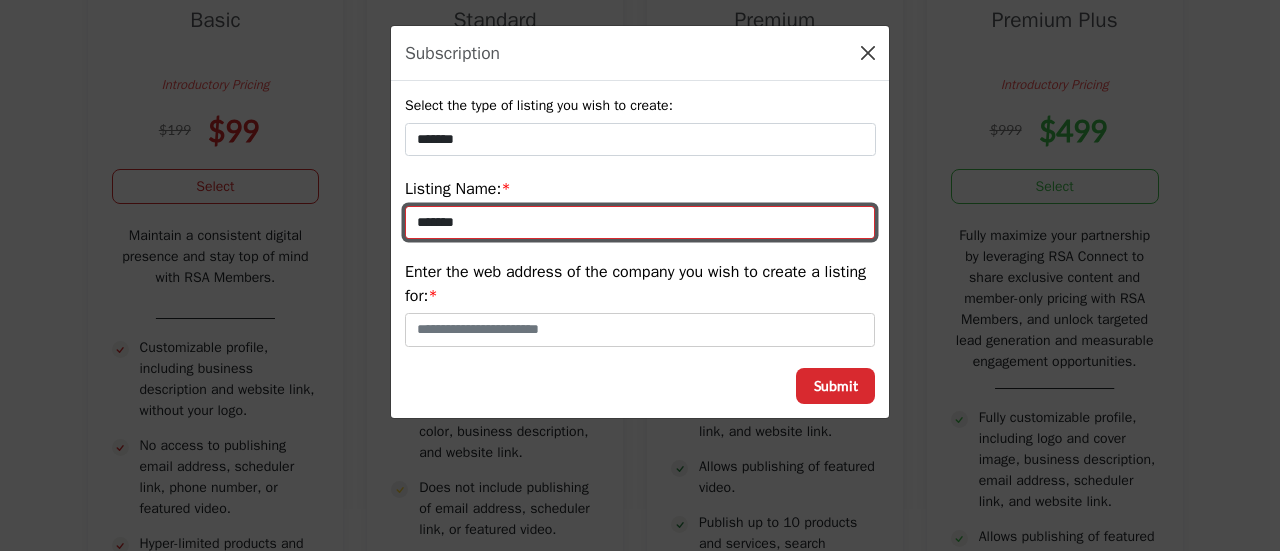 type on "*******" 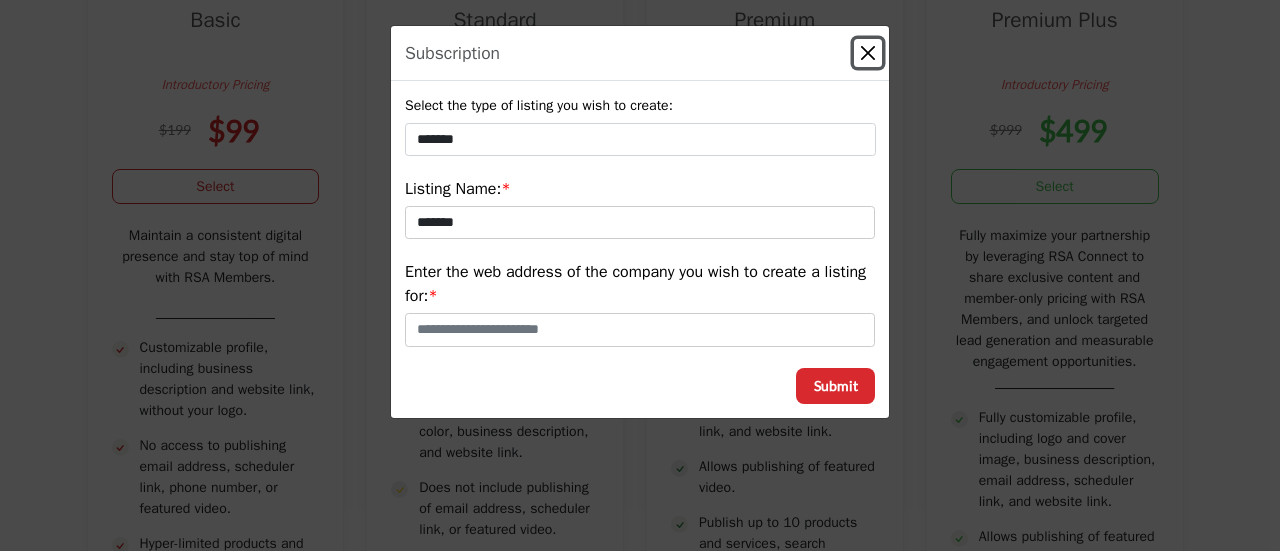 click at bounding box center [868, 53] 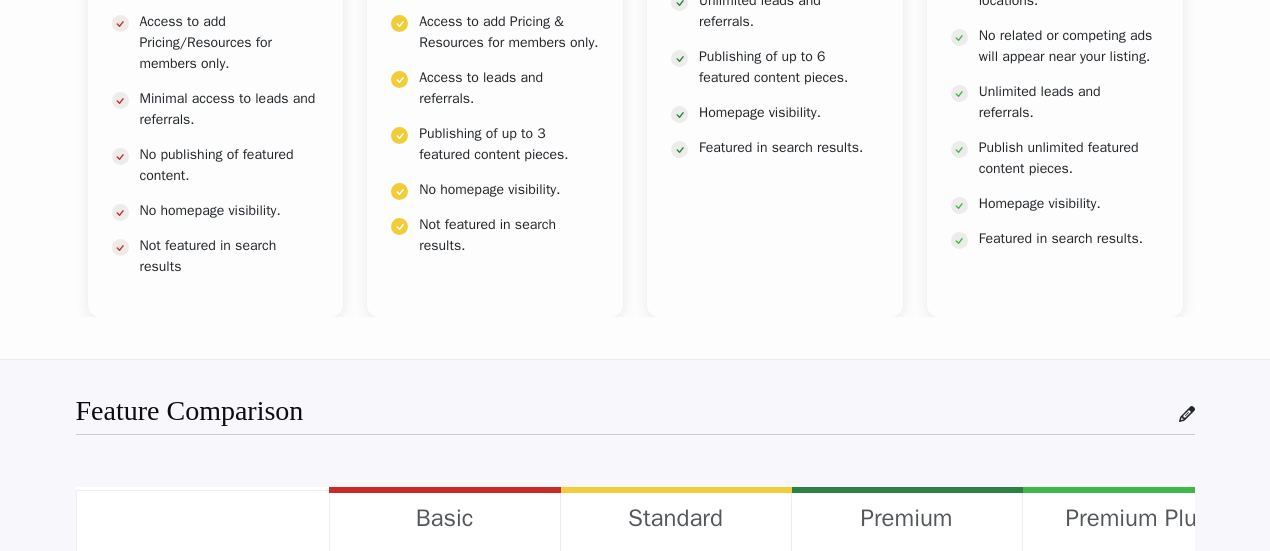 scroll, scrollTop: 1170, scrollLeft: 0, axis: vertical 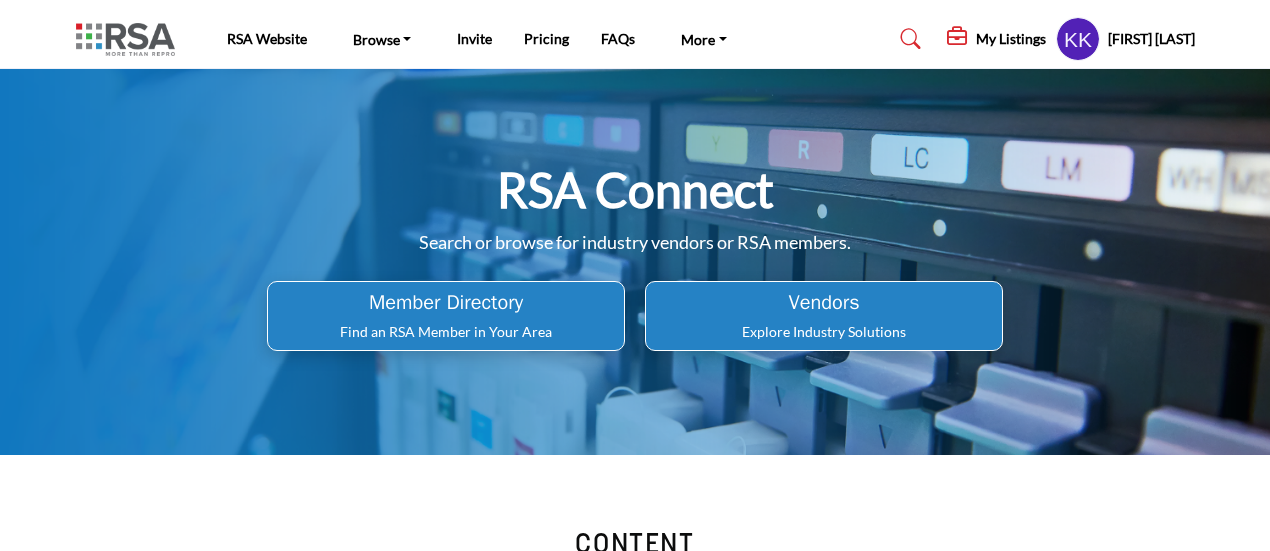 click on "Member Directory
Find an RSA Member in Your Area" at bounding box center [446, 316] 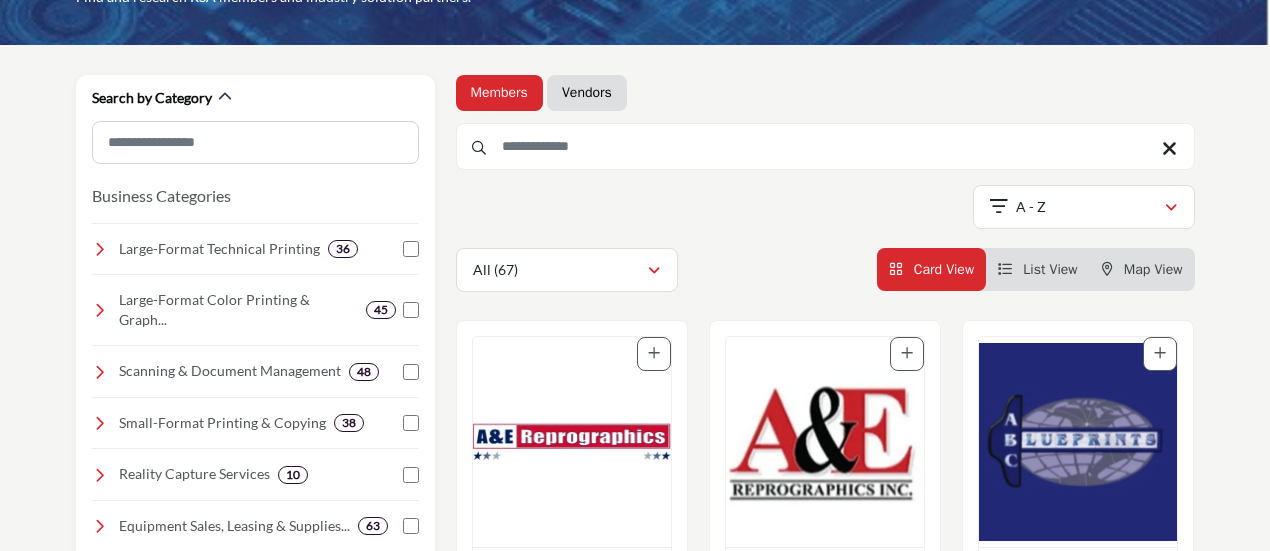 scroll, scrollTop: 200, scrollLeft: 0, axis: vertical 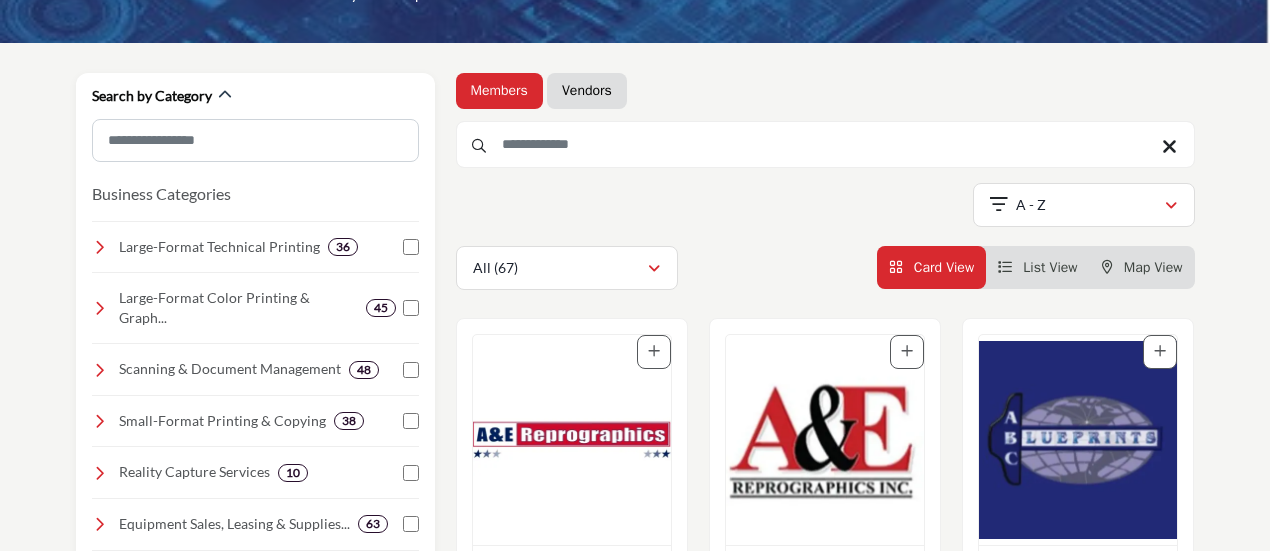 click on "Members
Vendors" at bounding box center (825, 91) 